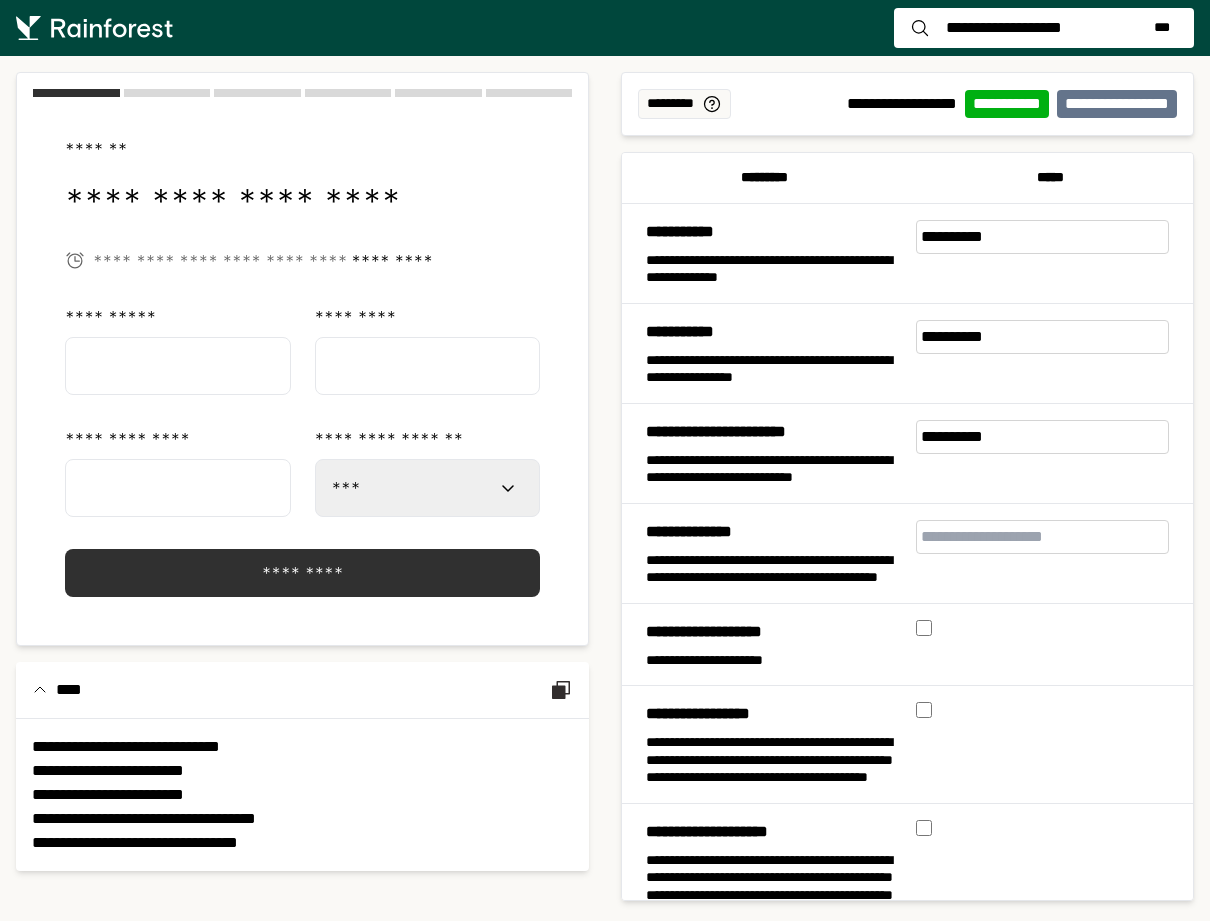 select on "***" 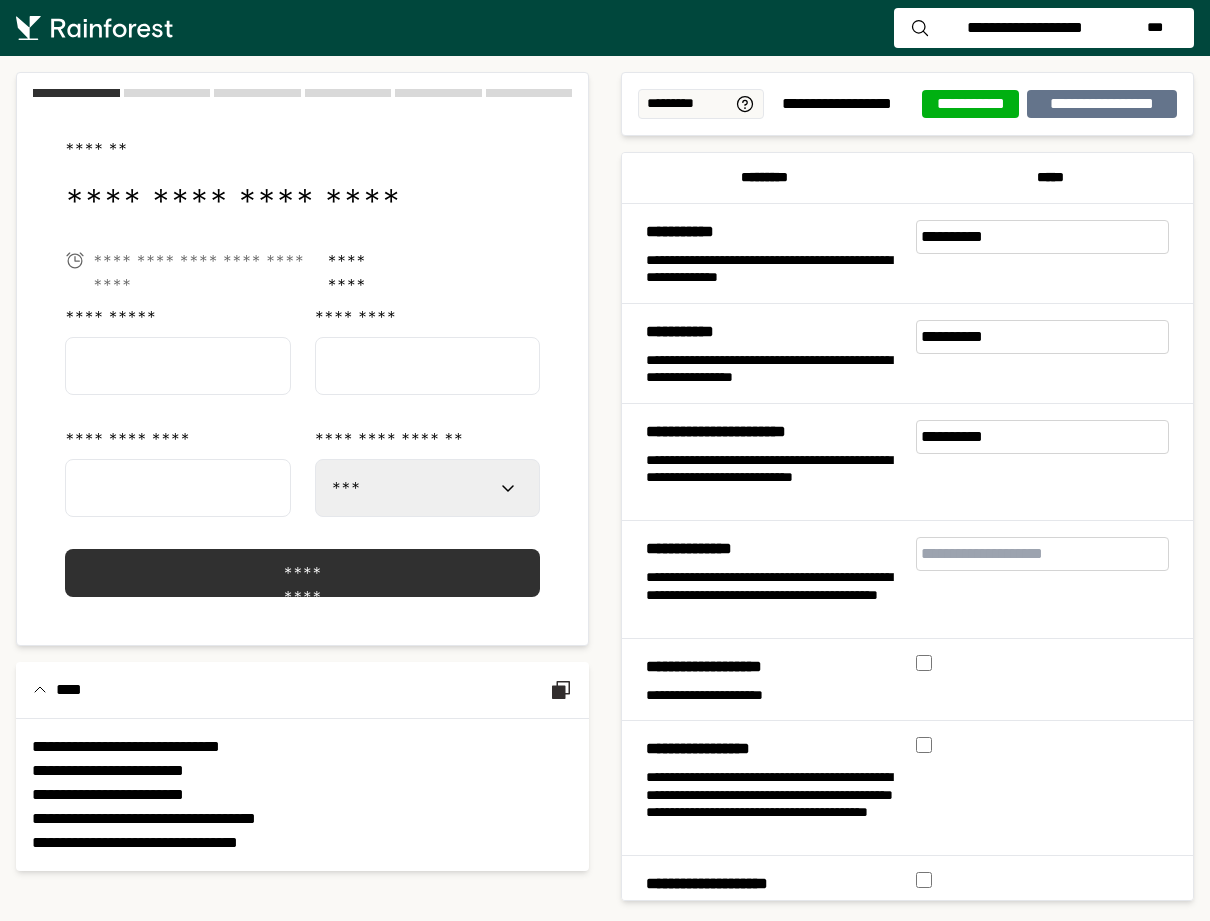 scroll, scrollTop: 0, scrollLeft: 0, axis: both 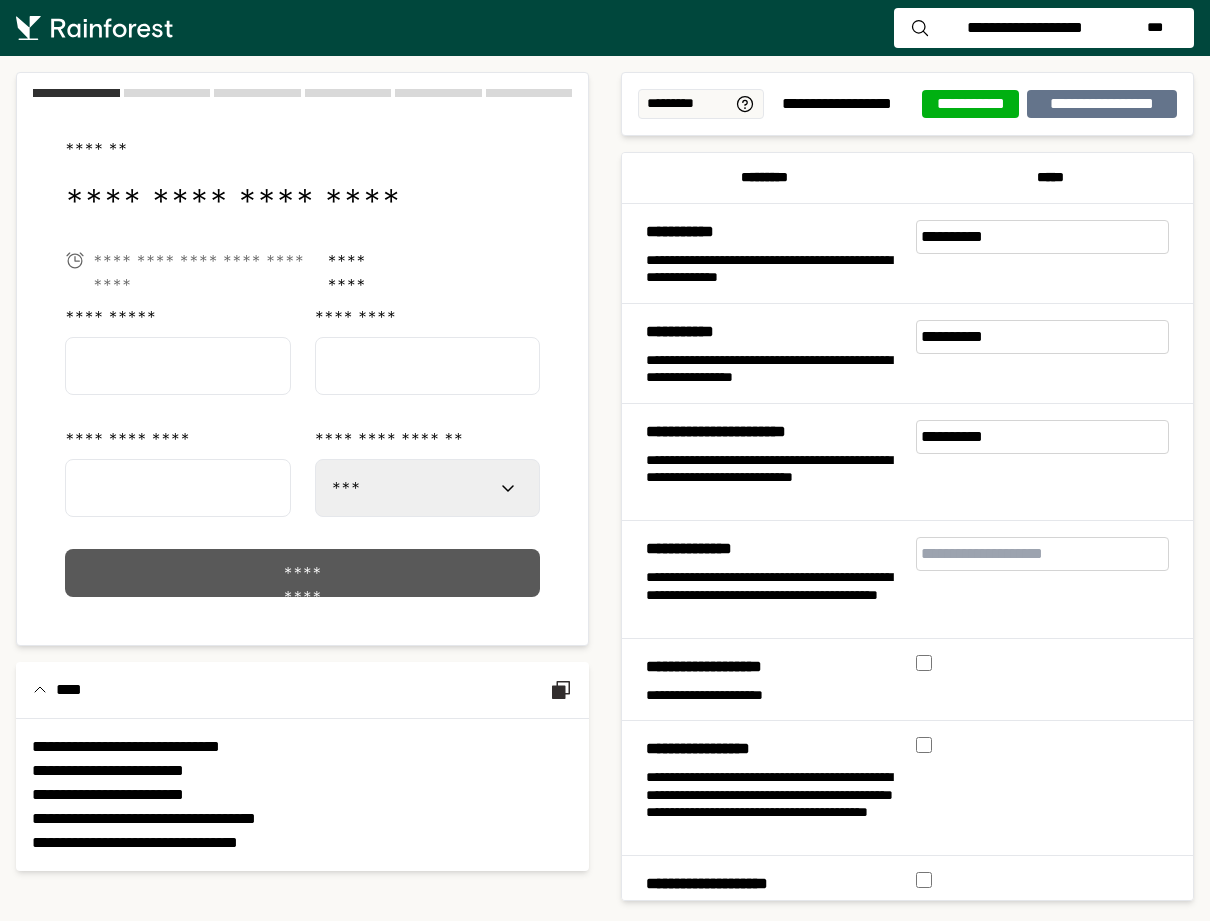 click on "*********" at bounding box center [302, 573] 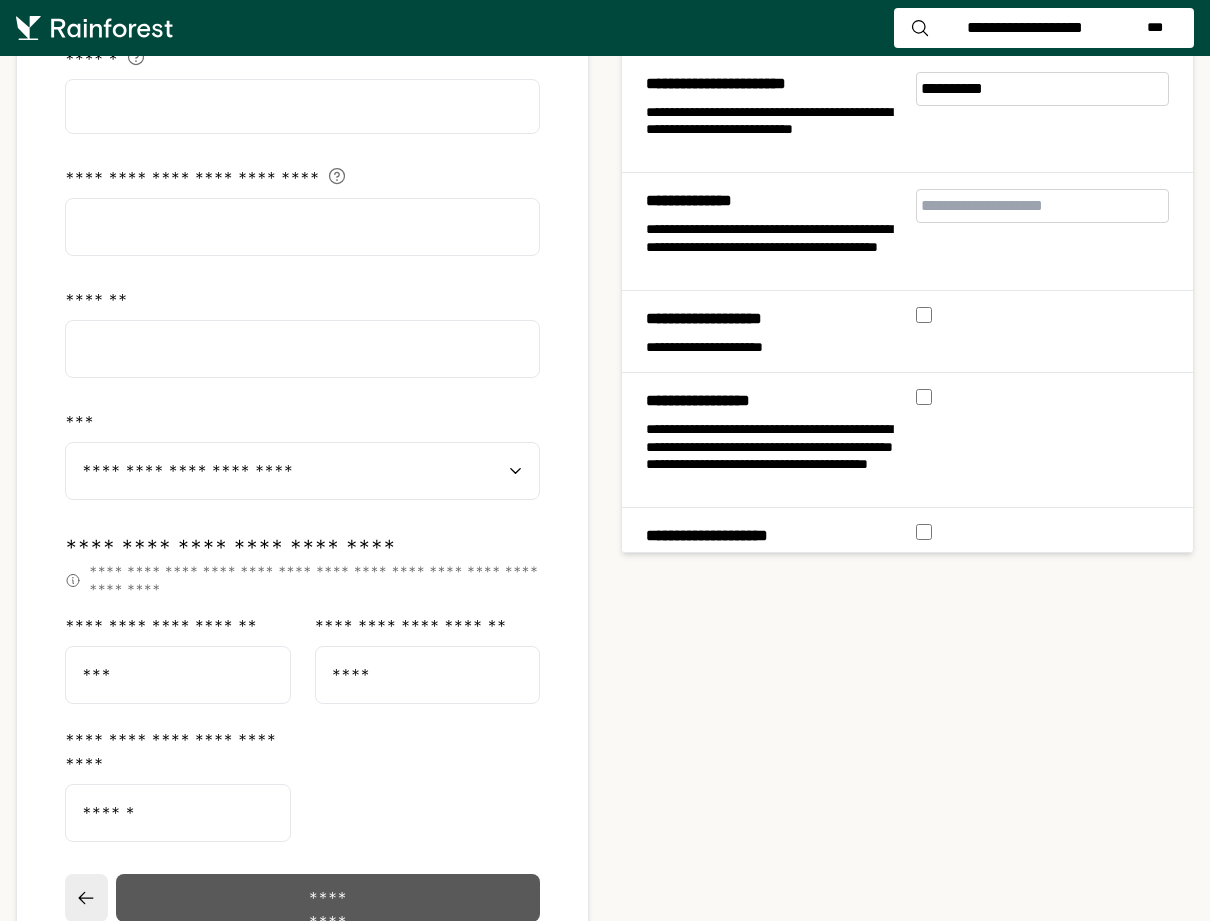 scroll, scrollTop: 470, scrollLeft: 0, axis: vertical 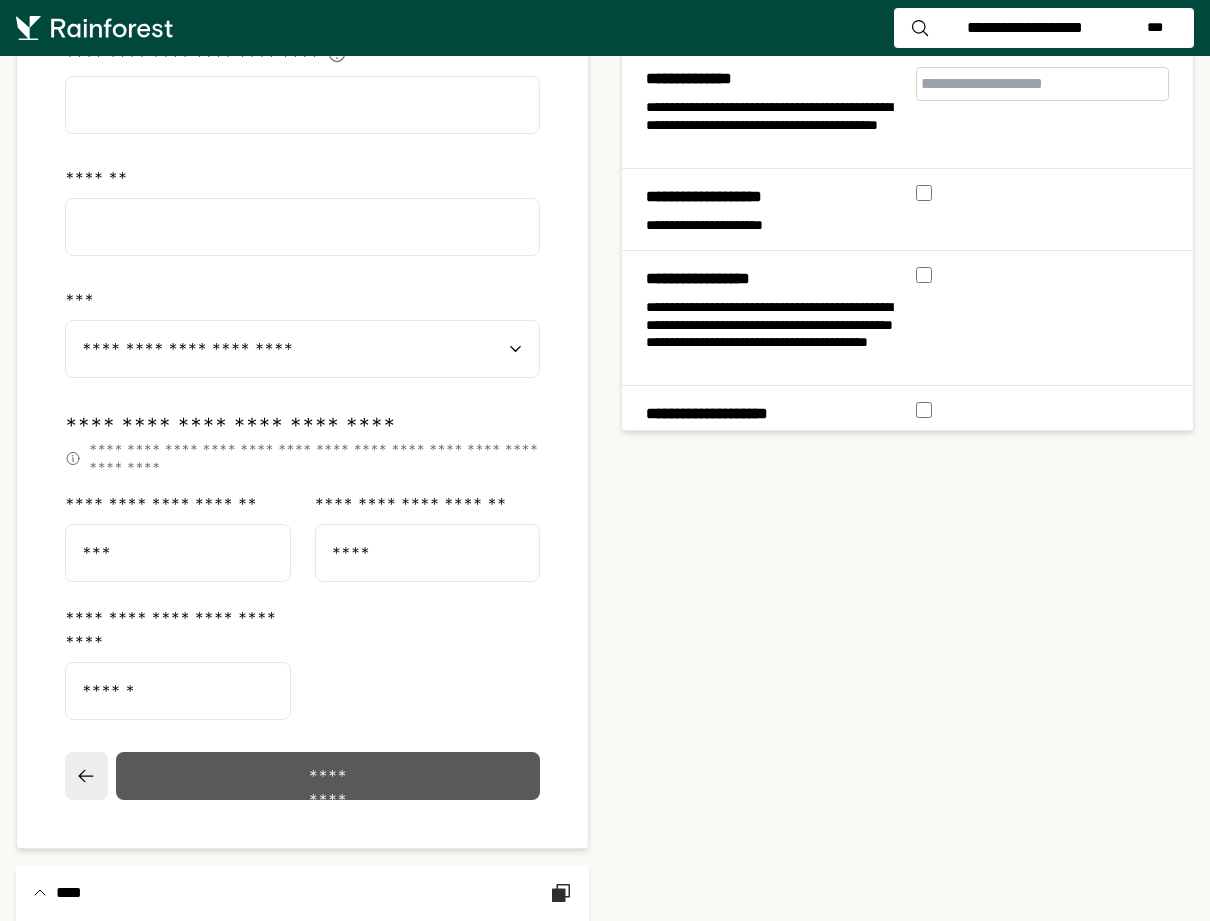 click on "*********" at bounding box center [327, 776] 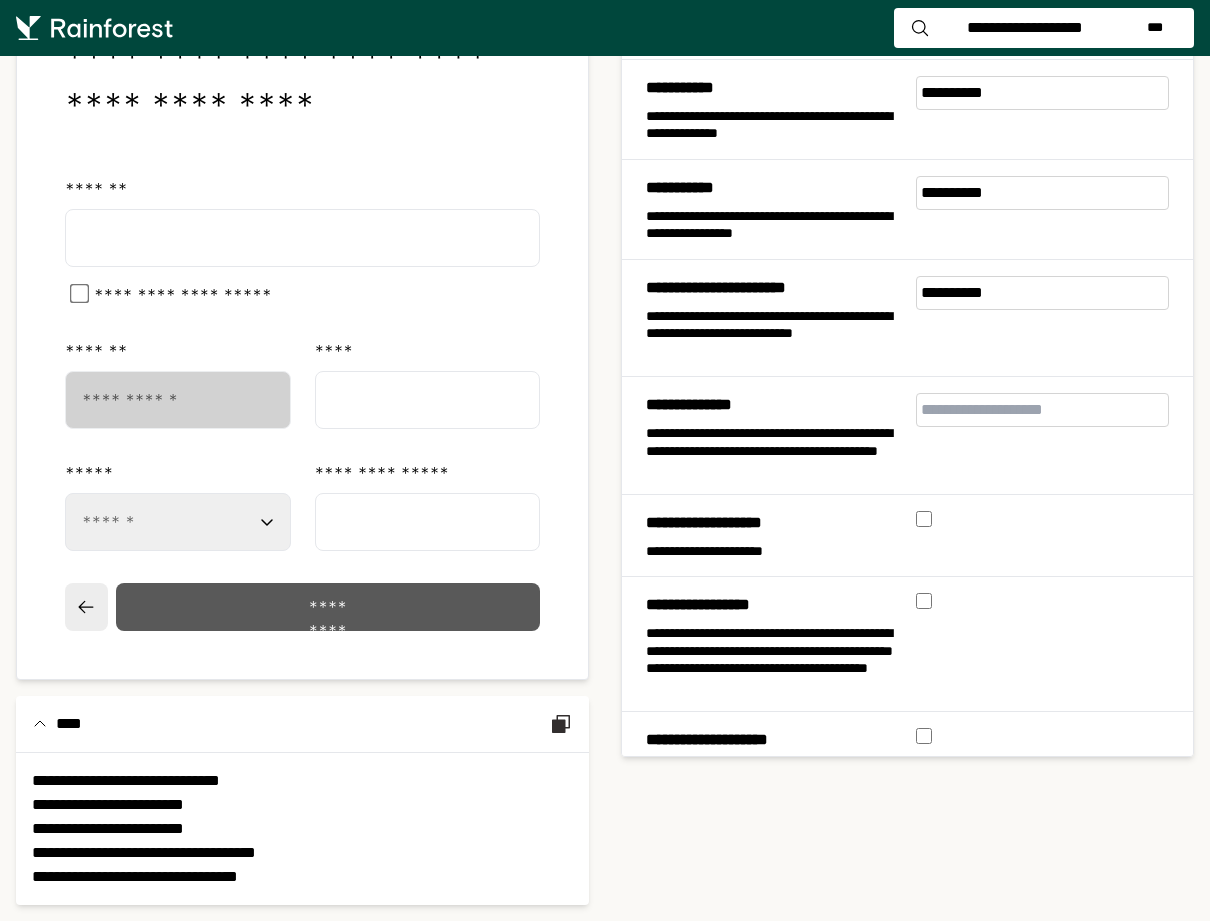 scroll, scrollTop: 0, scrollLeft: 0, axis: both 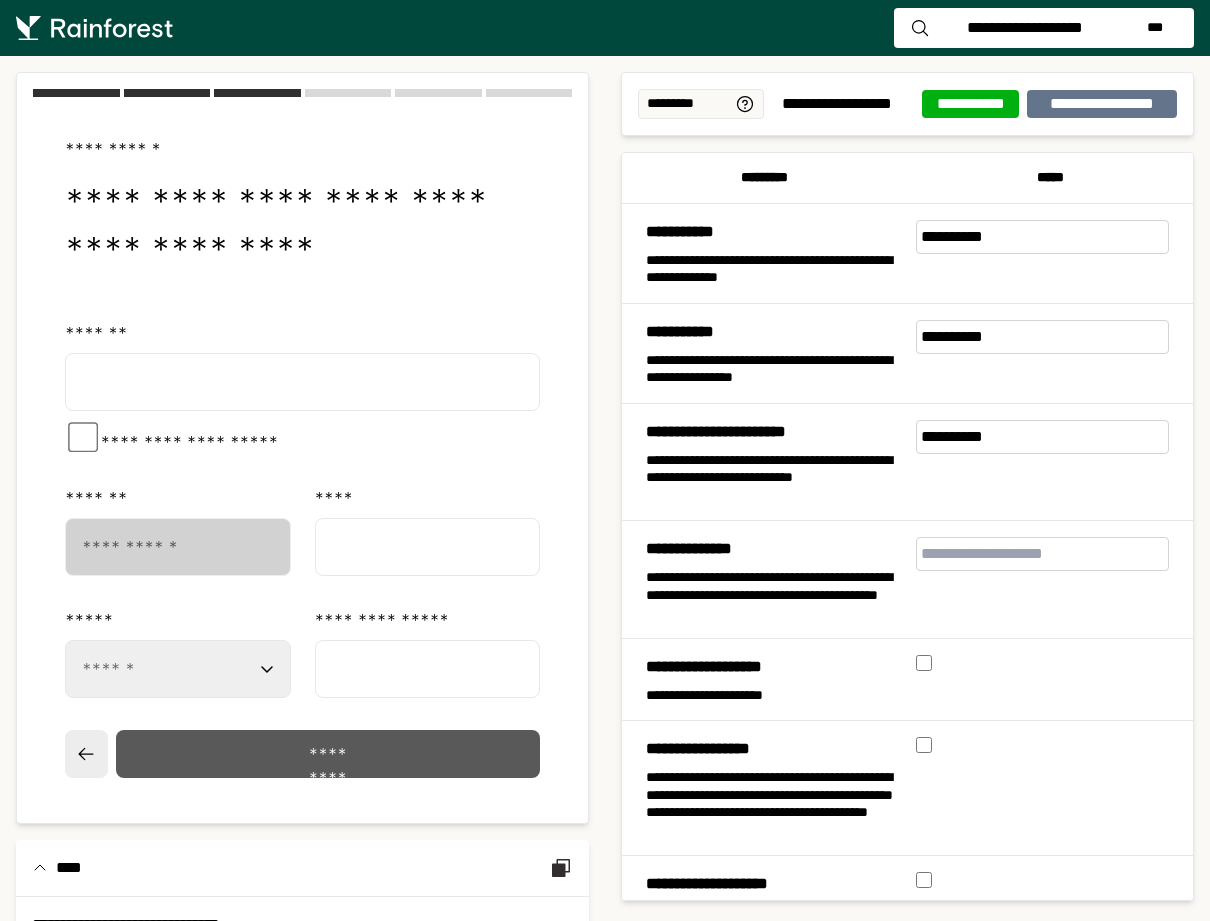 click on "*********" at bounding box center [328, 754] 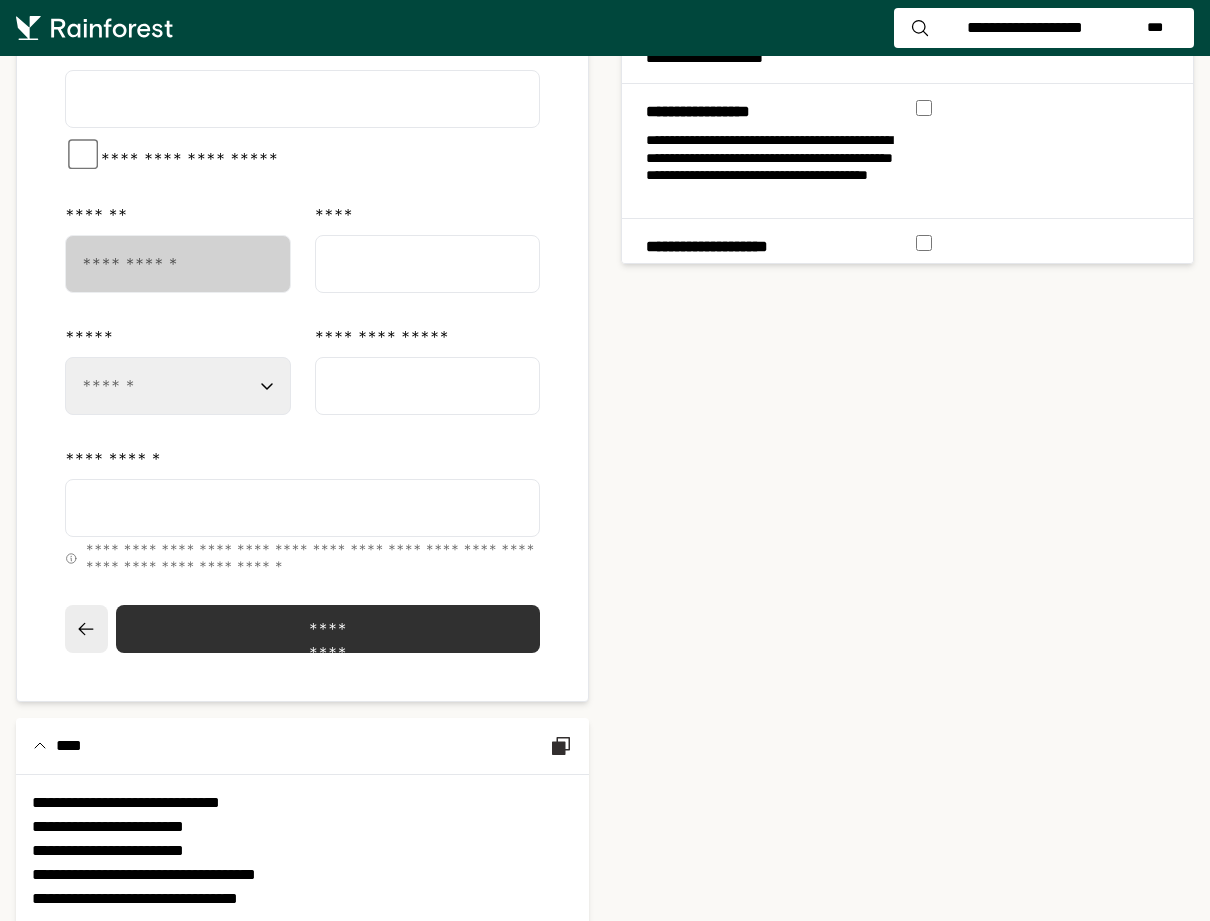 scroll, scrollTop: 673, scrollLeft: 0, axis: vertical 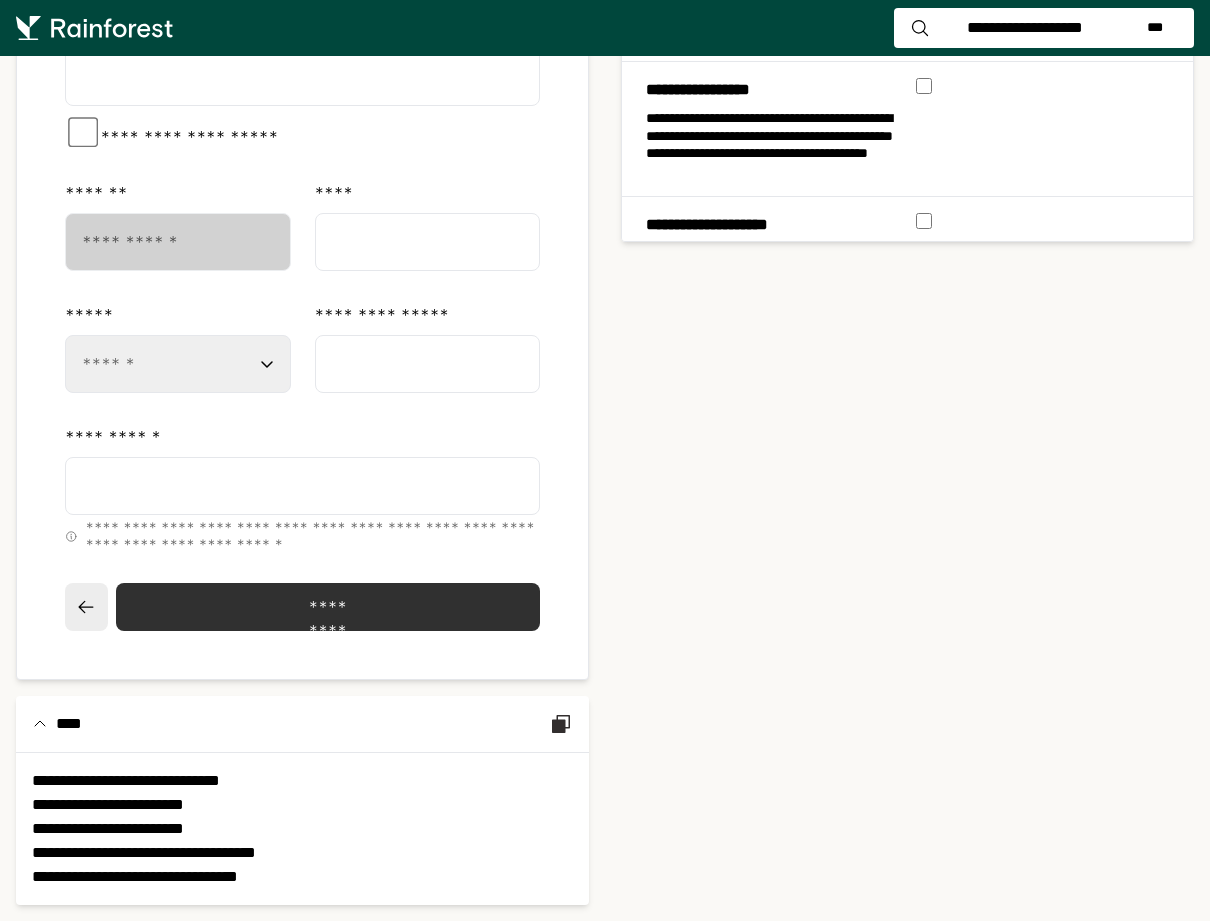 click on "*" at bounding box center [302, 486] 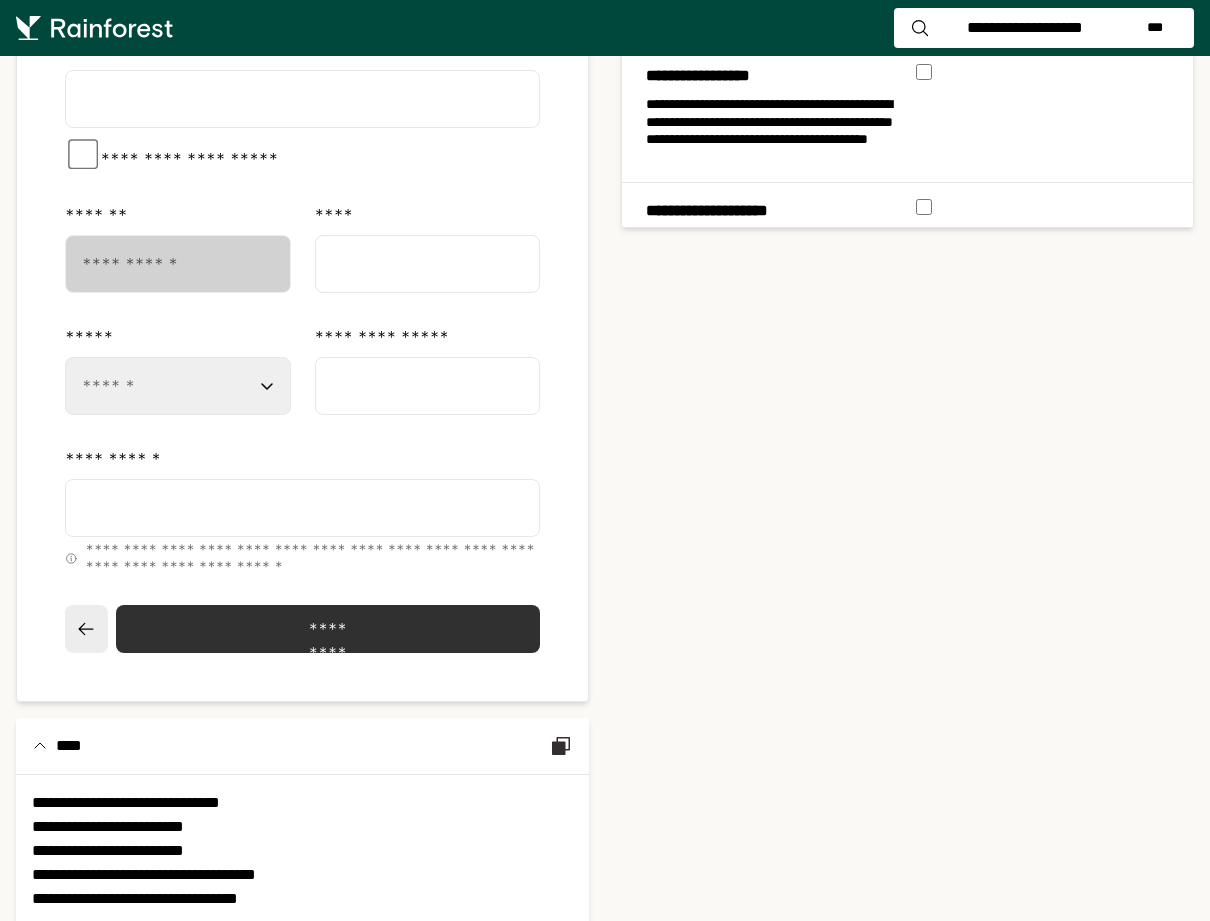 scroll, scrollTop: 651, scrollLeft: 0, axis: vertical 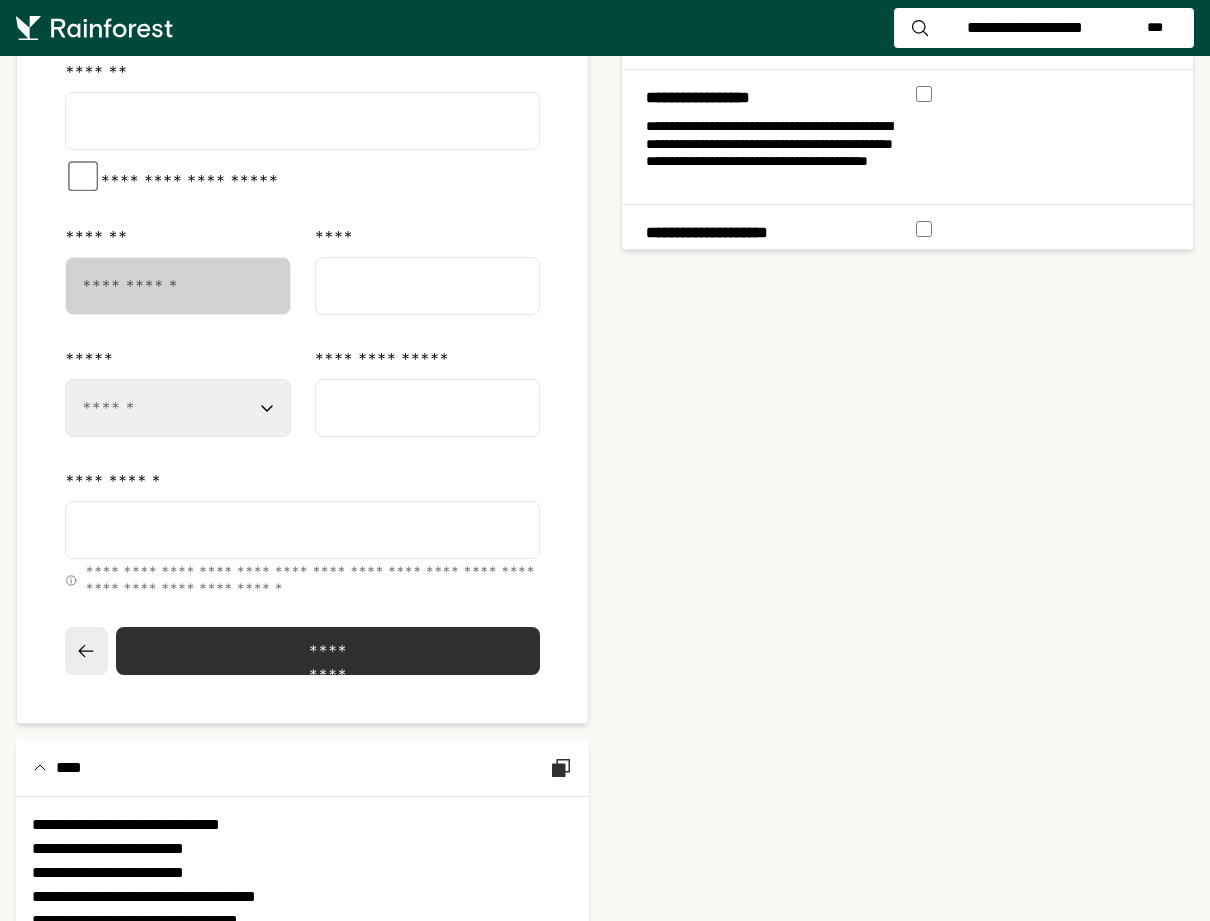 click on "*" at bounding box center (302, 530) 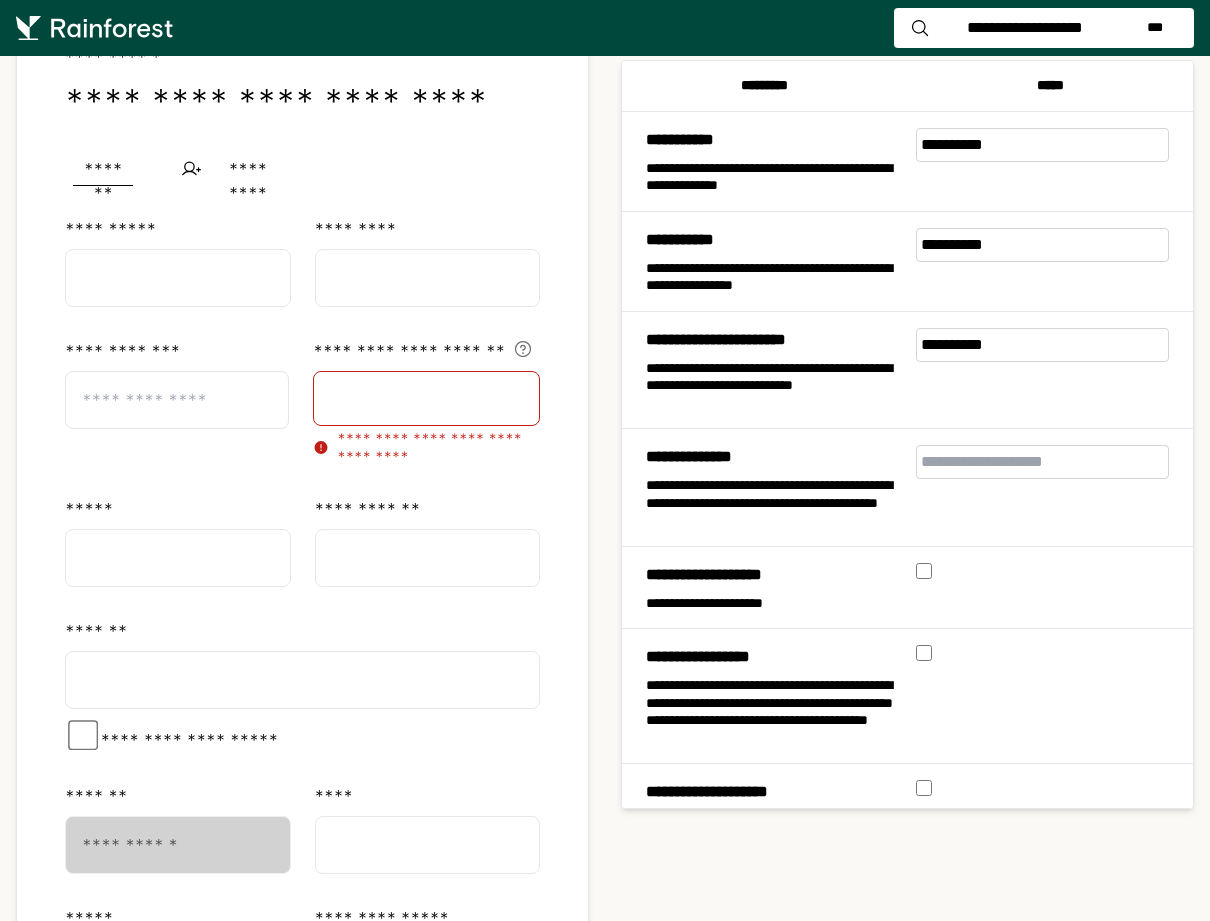 scroll, scrollTop: 0, scrollLeft: 0, axis: both 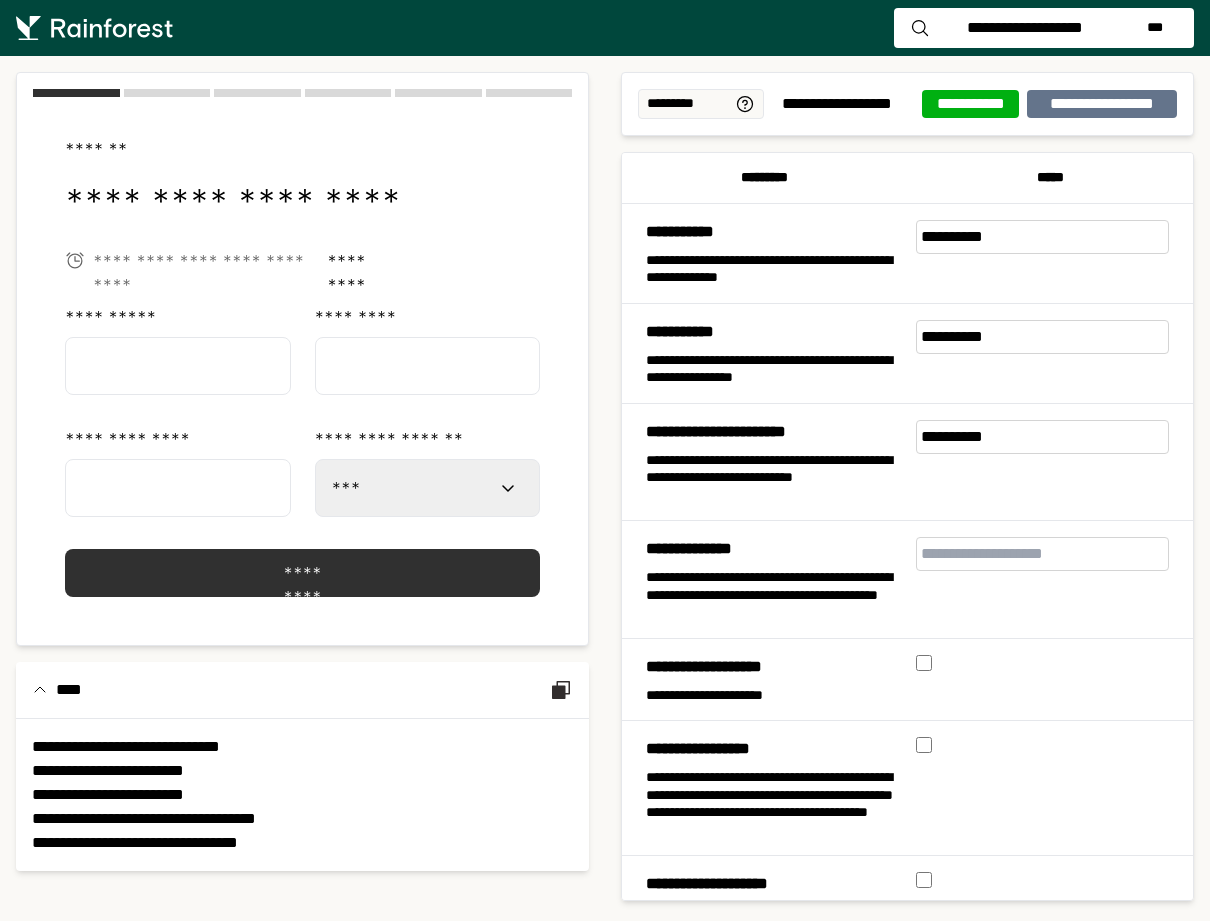 click on "**********" at bounding box center (428, 488) 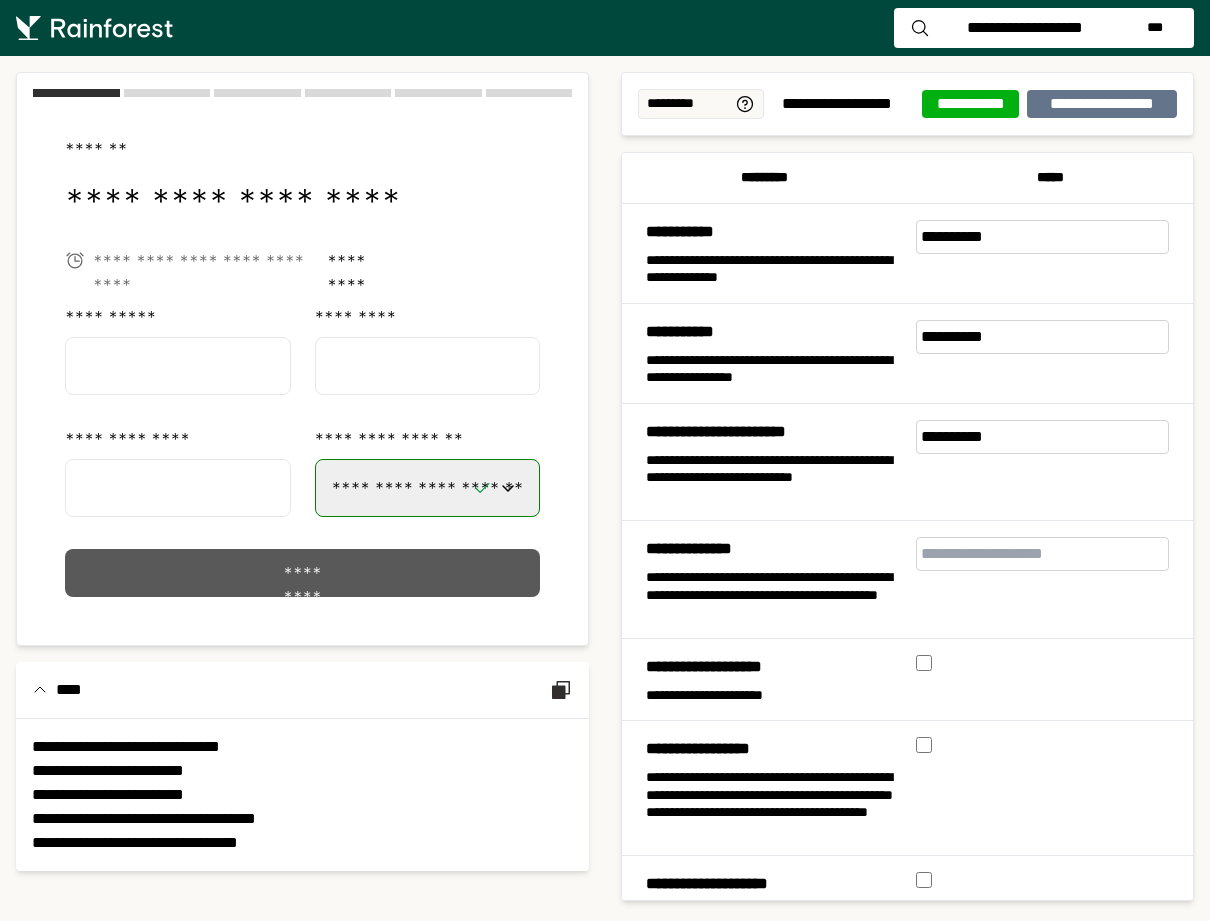 click on "*********" at bounding box center [302, 573] 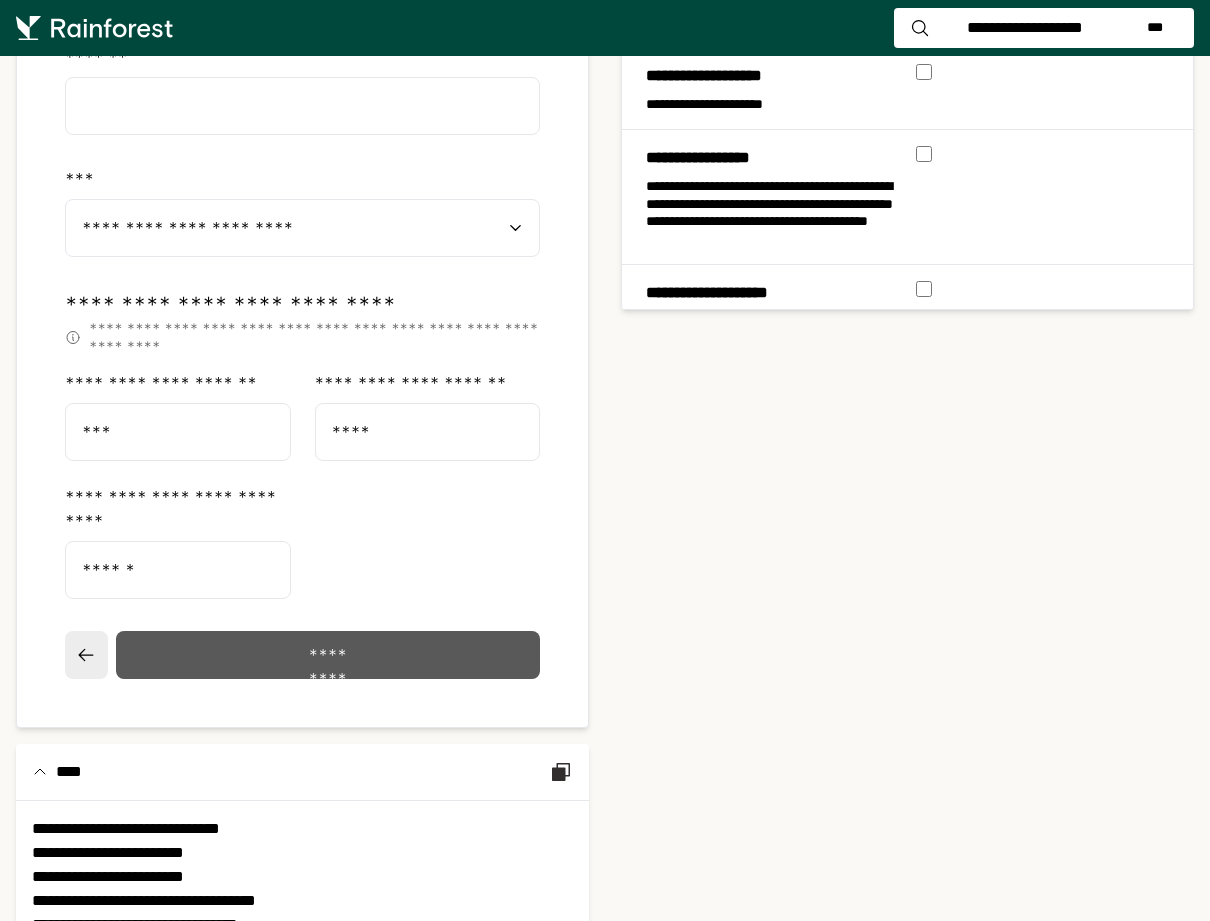 click on "*********" at bounding box center [327, 655] 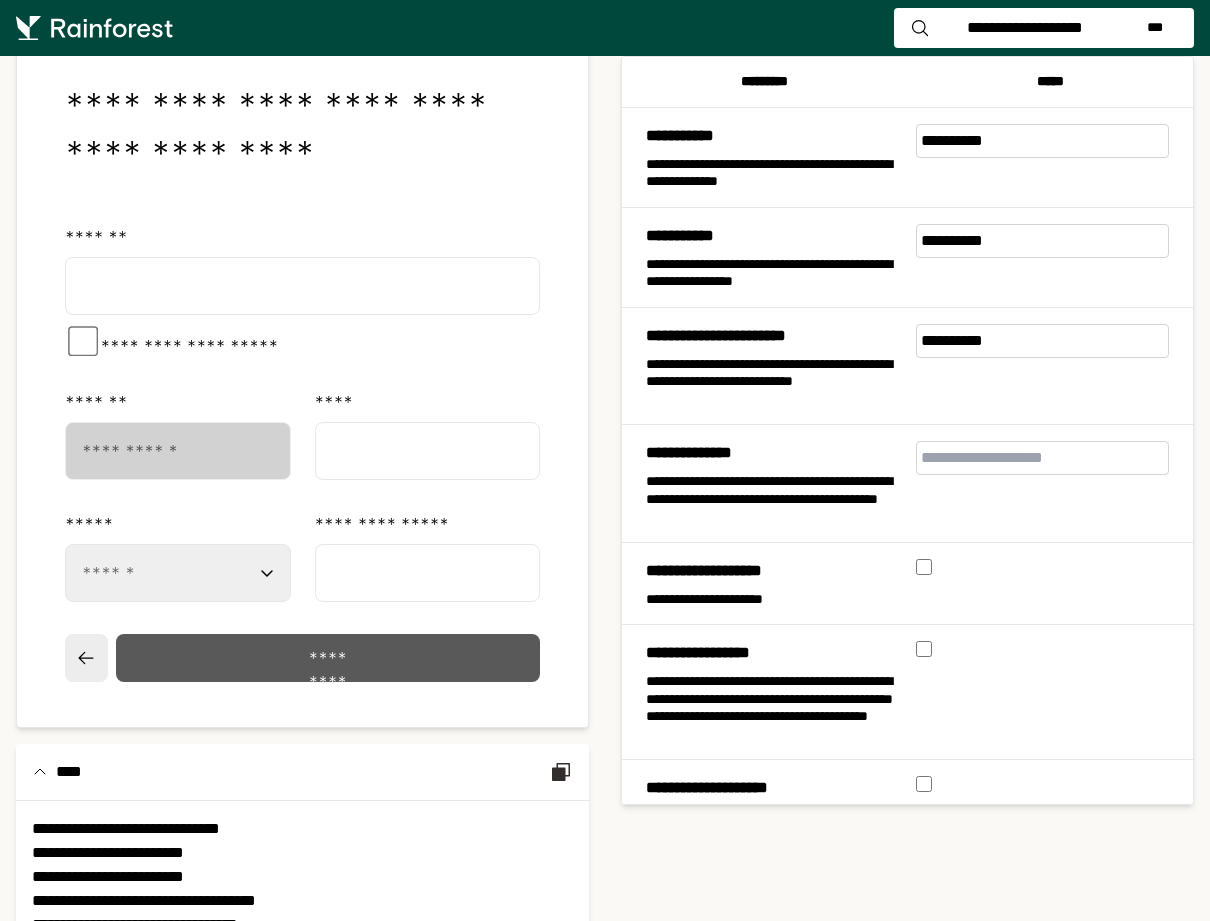 click on "*********" at bounding box center (327, 658) 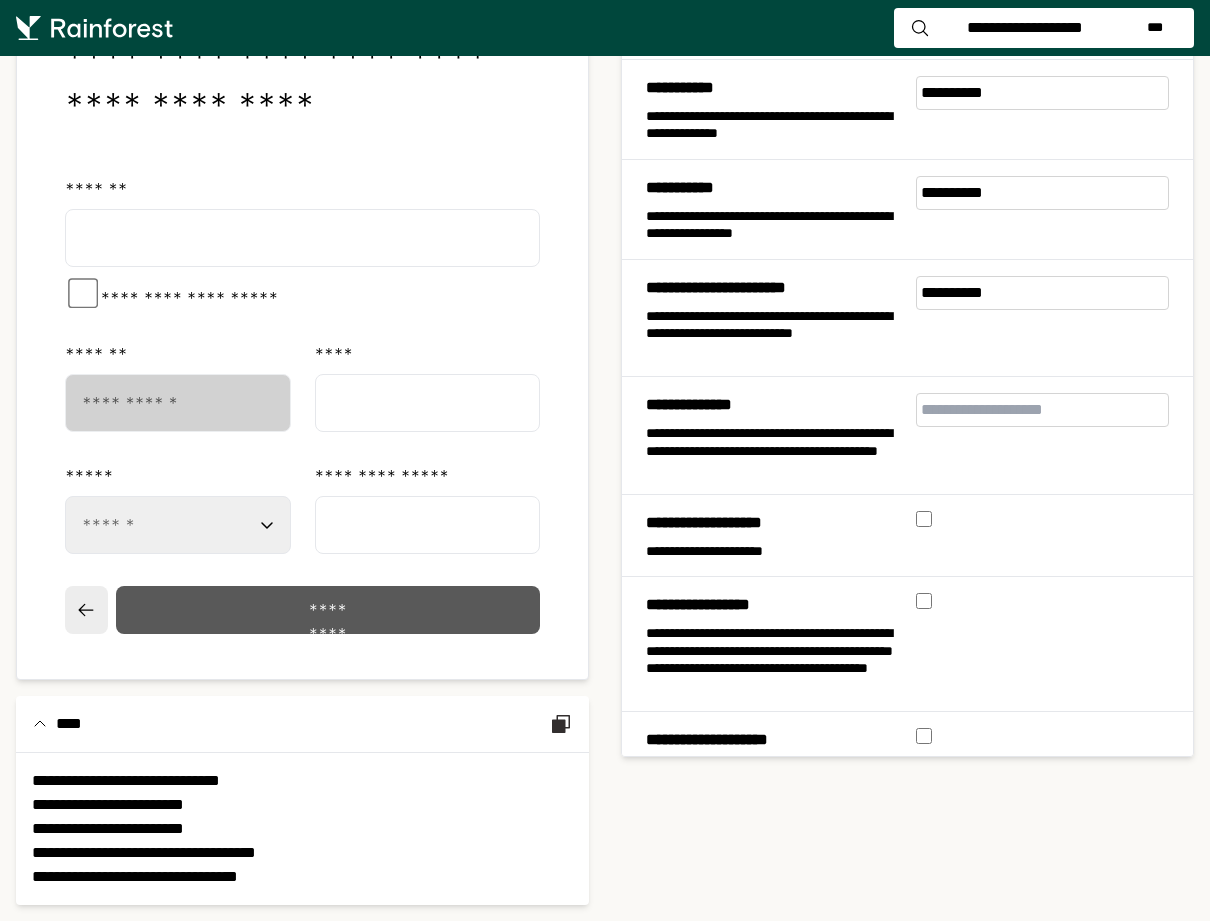 select on "**" 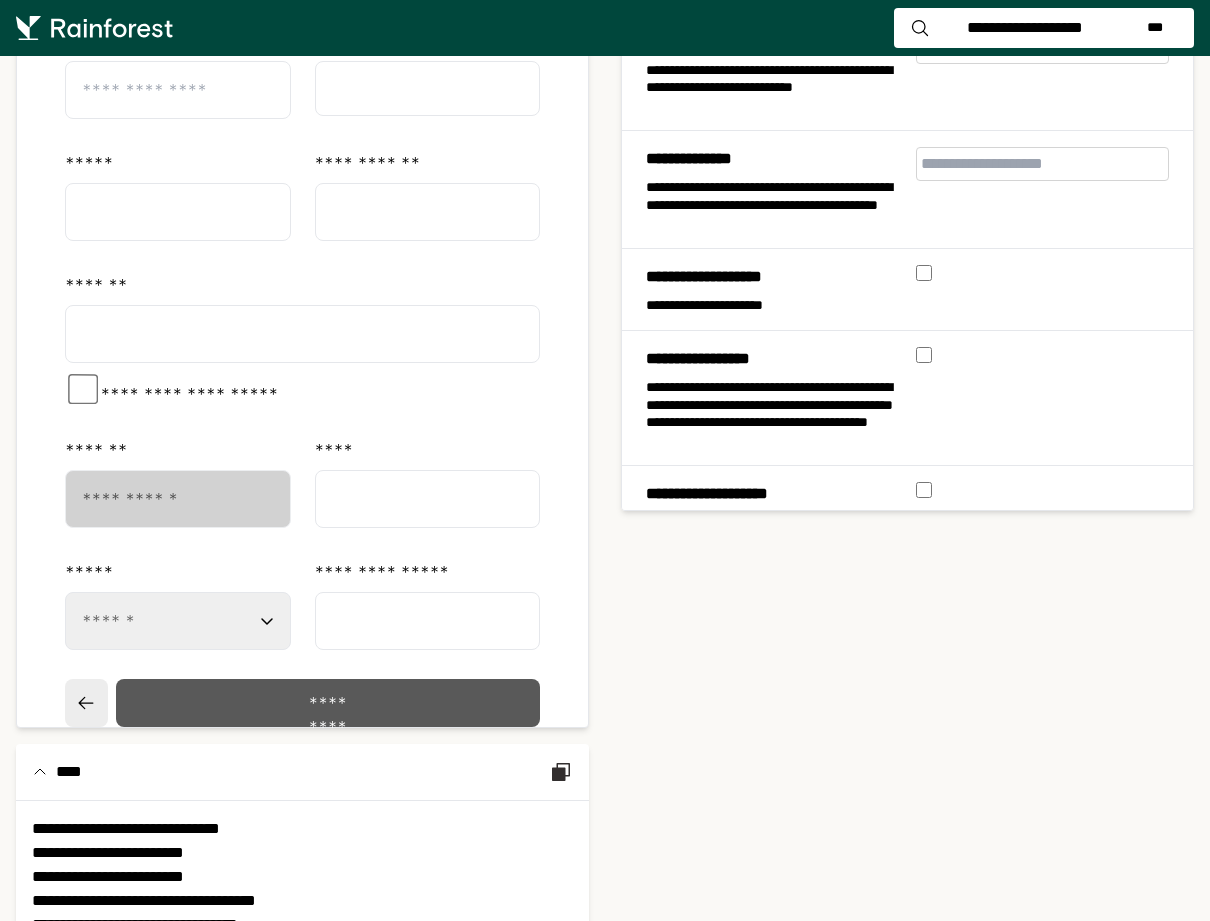 click on "*********" at bounding box center (327, 703) 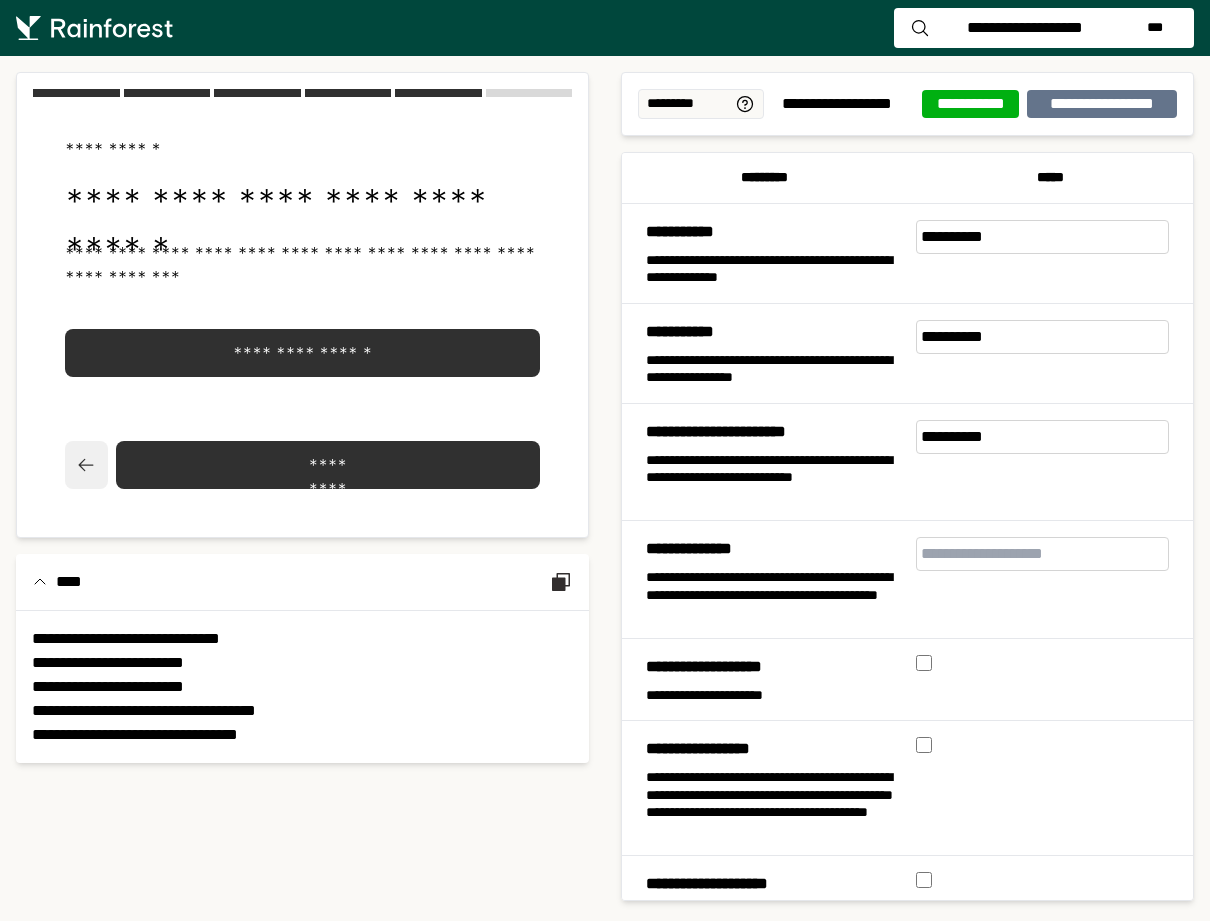 click at bounding box center [86, 465] 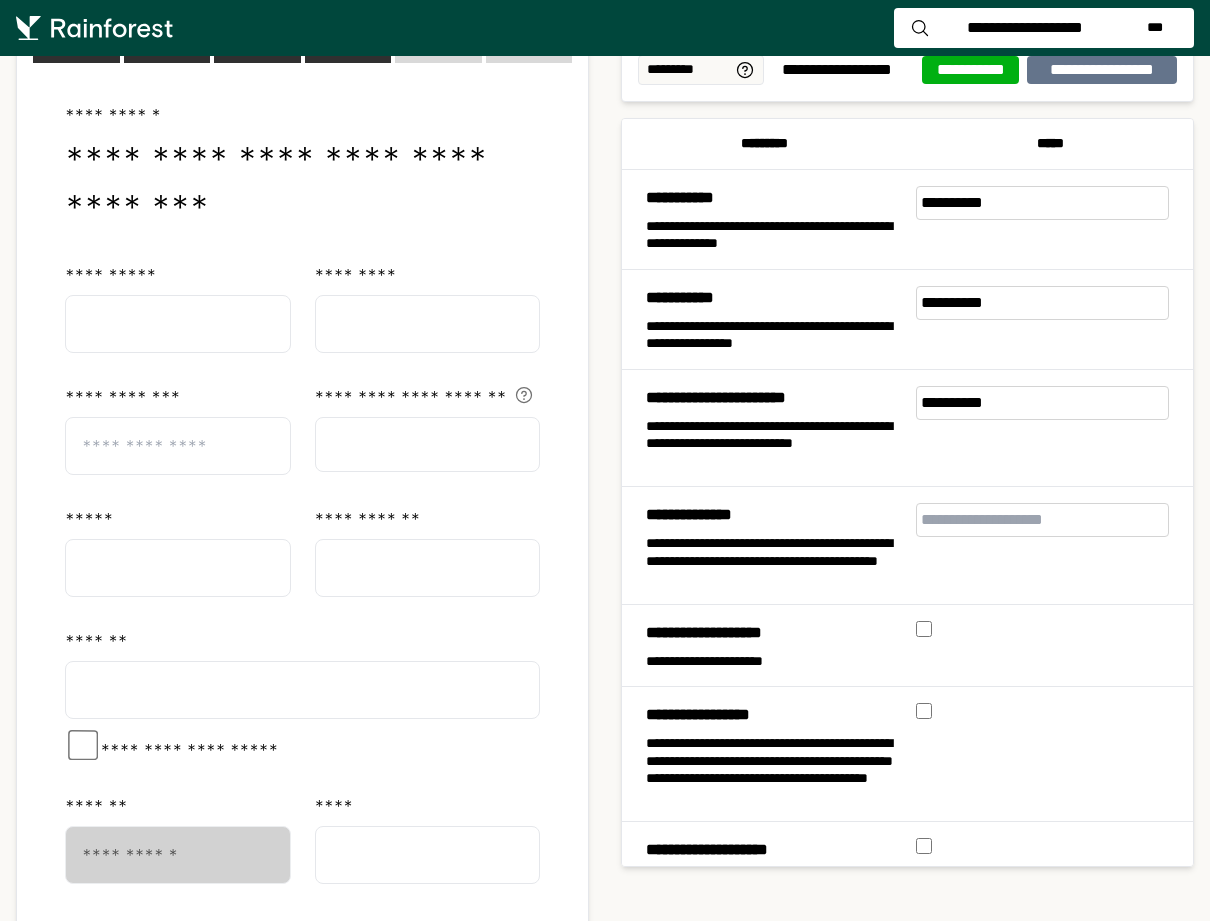 scroll, scrollTop: 36, scrollLeft: 0, axis: vertical 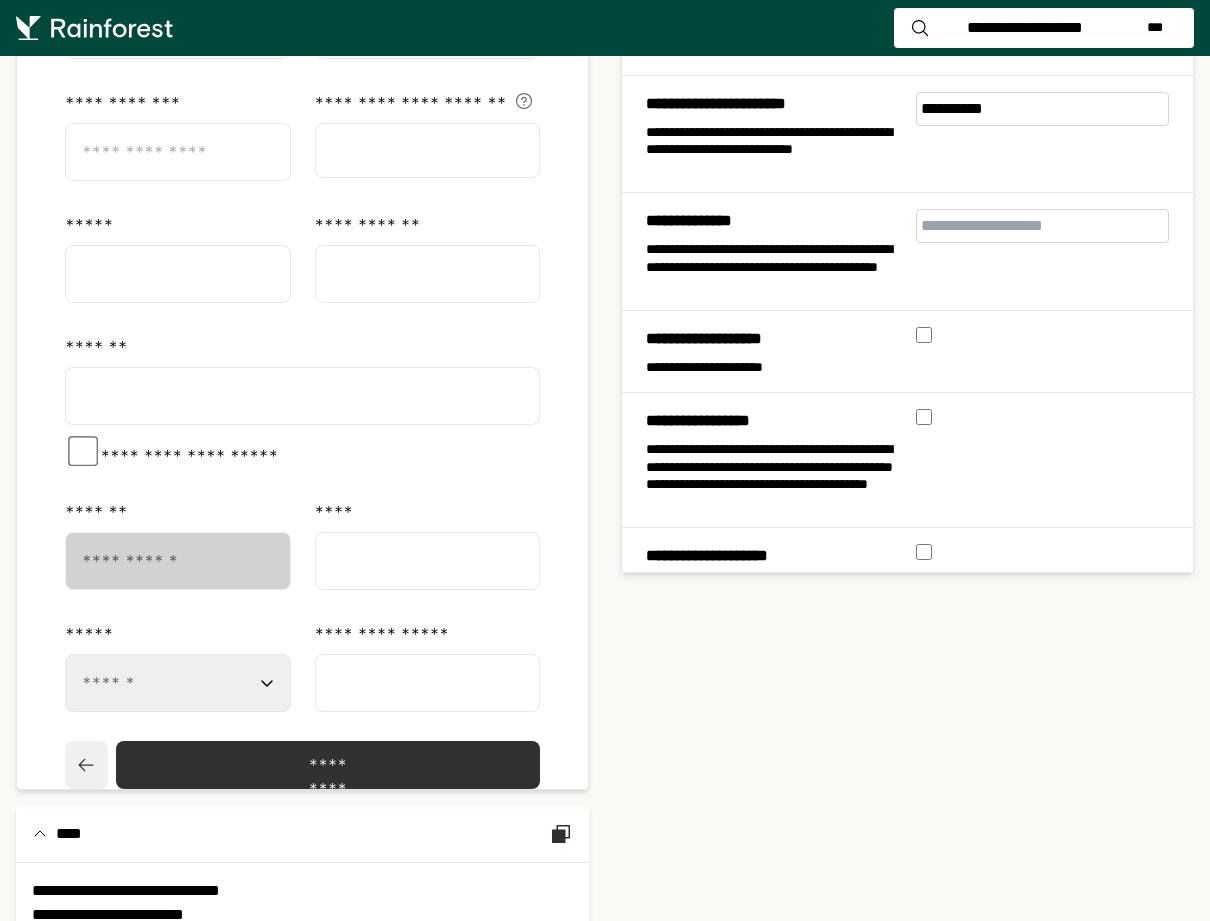 click 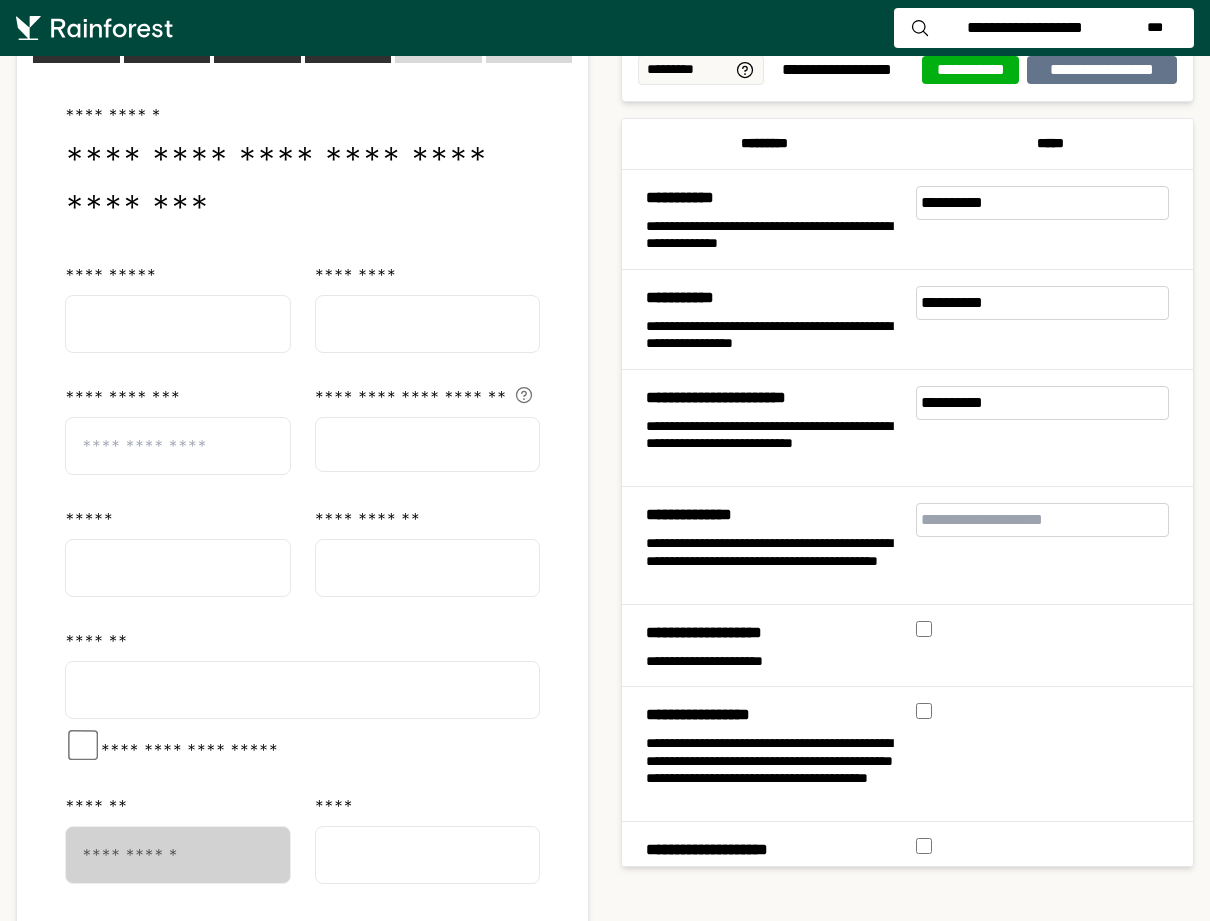select on "**" 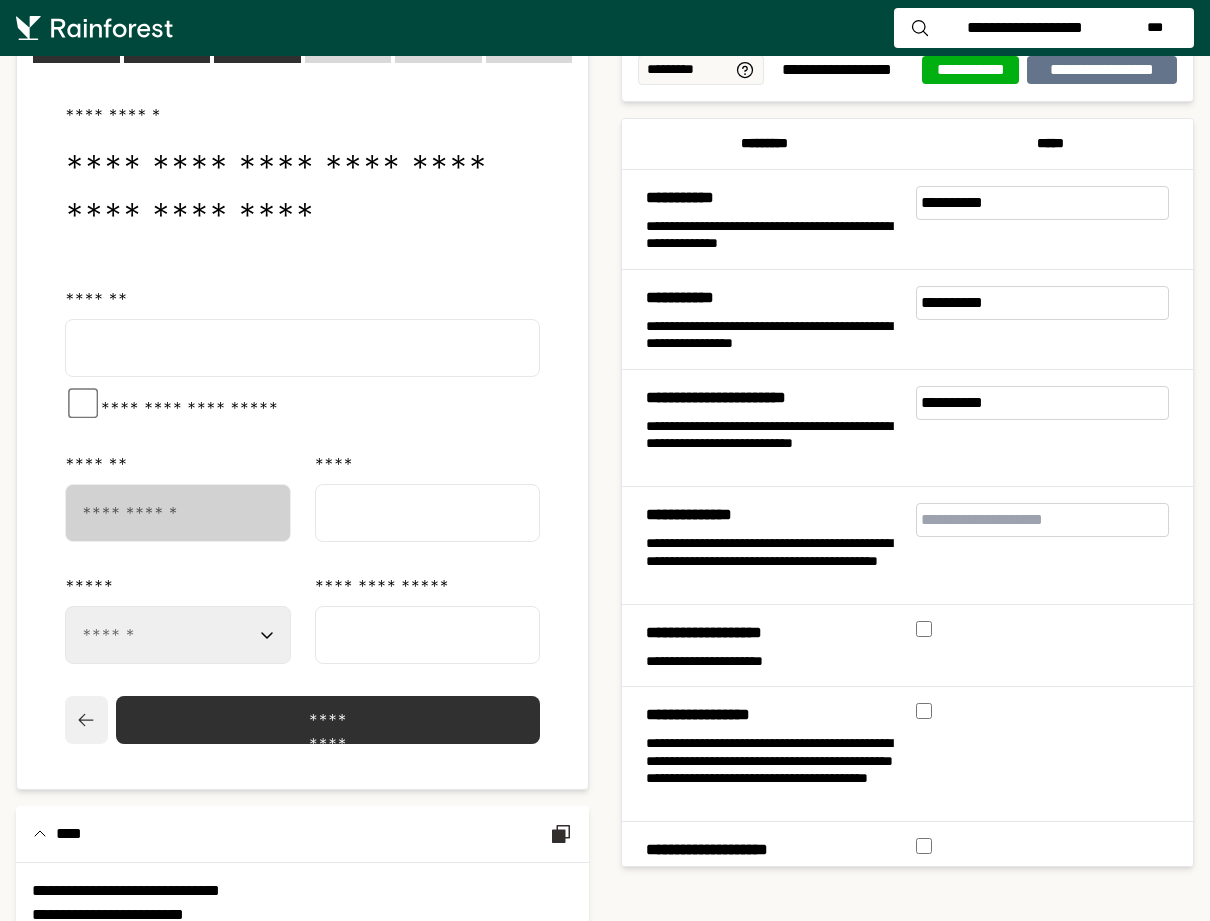 click 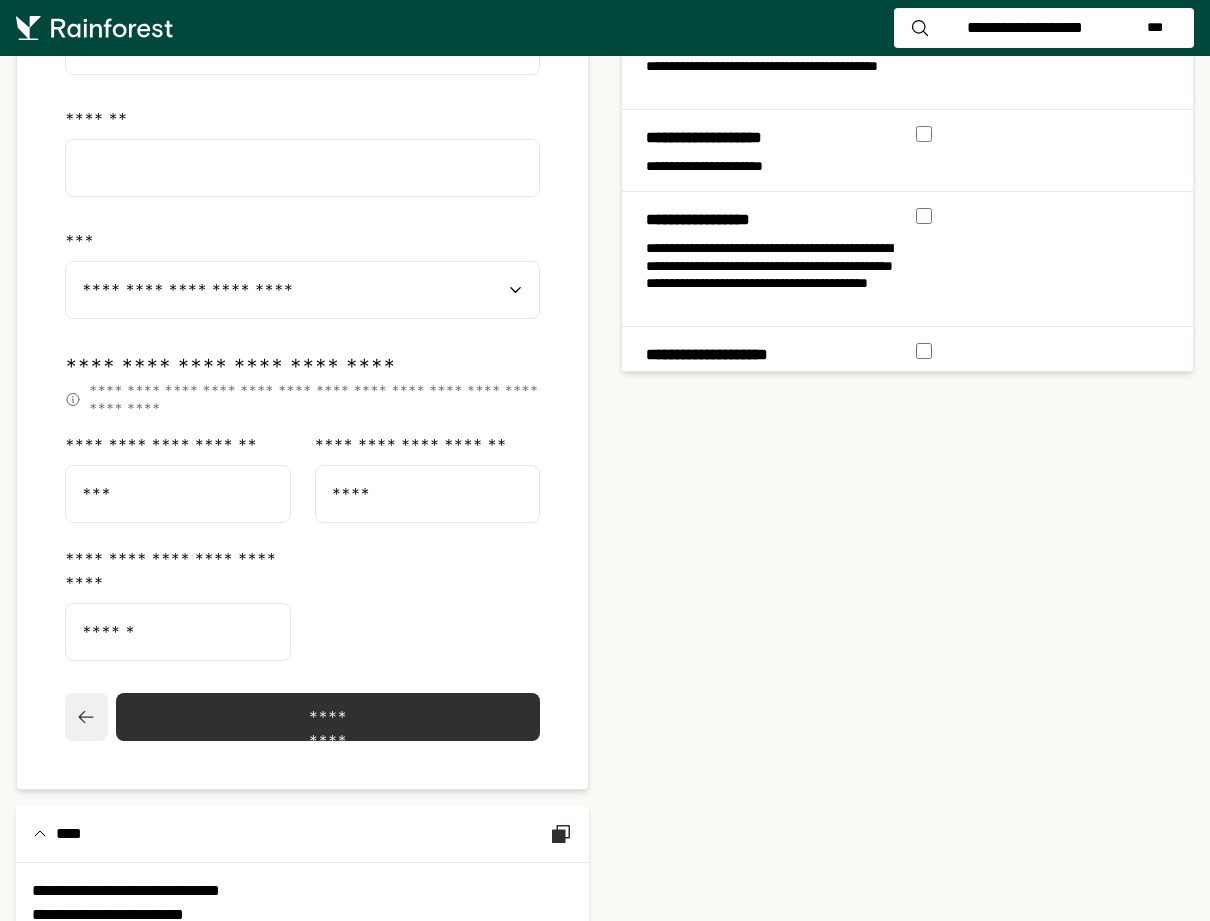 click 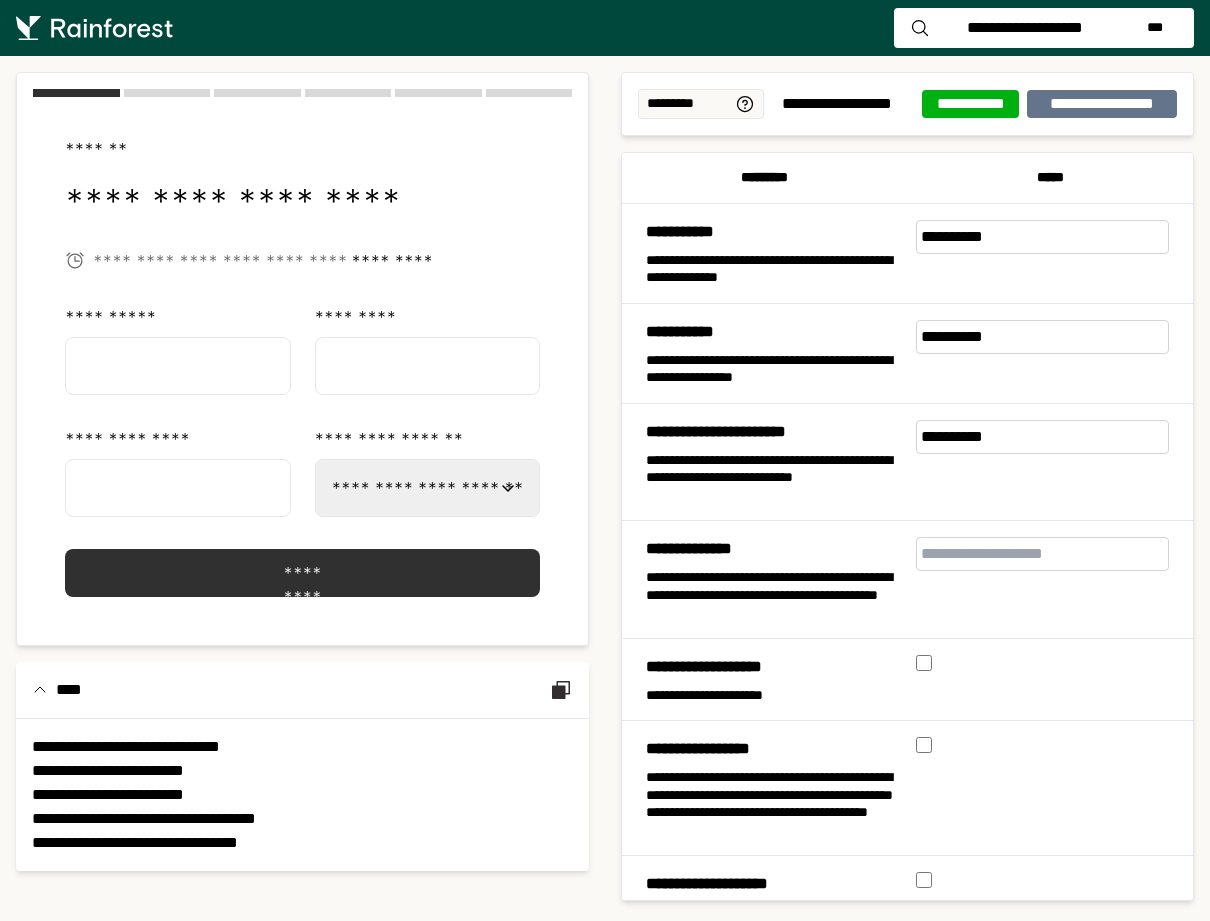scroll, scrollTop: 0, scrollLeft: 0, axis: both 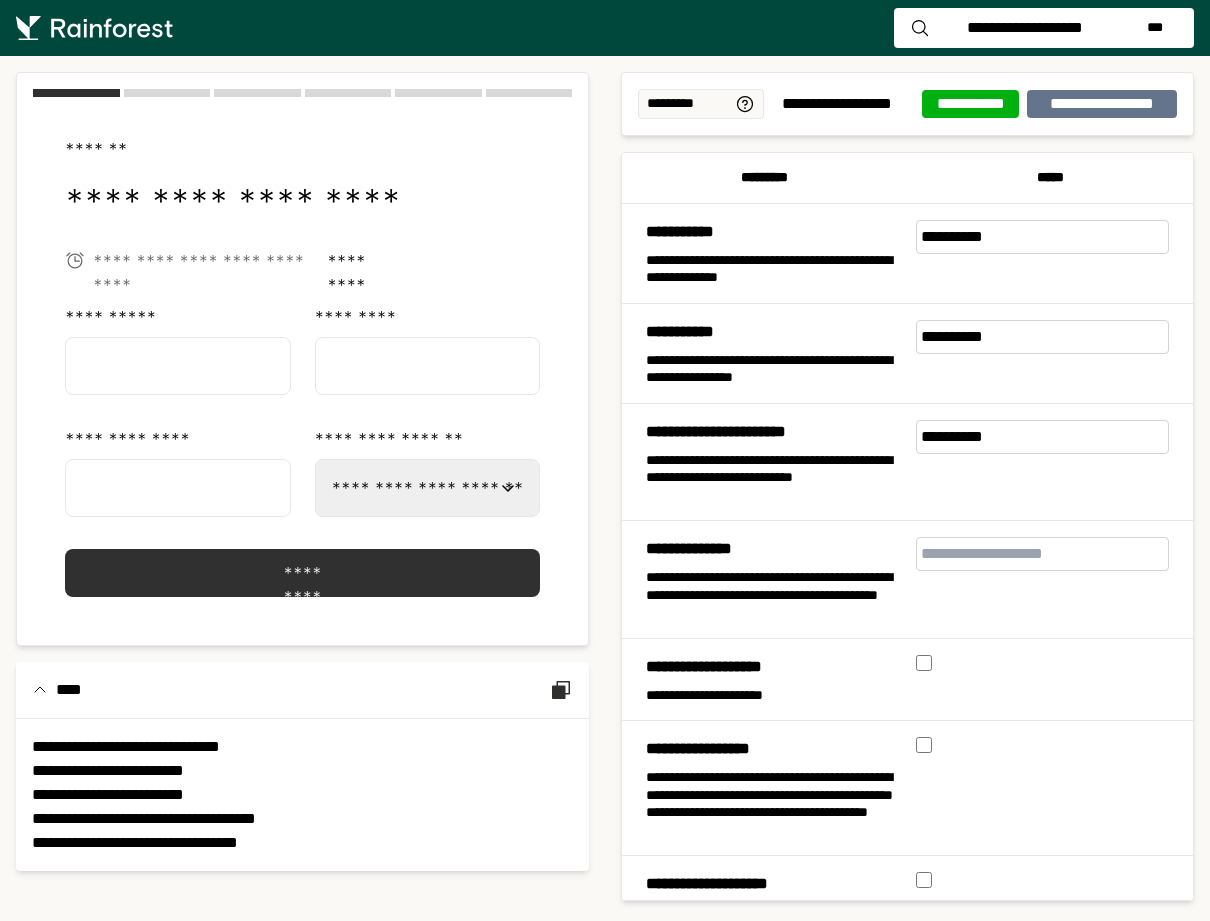 click on "**********" at bounding box center (428, 488) 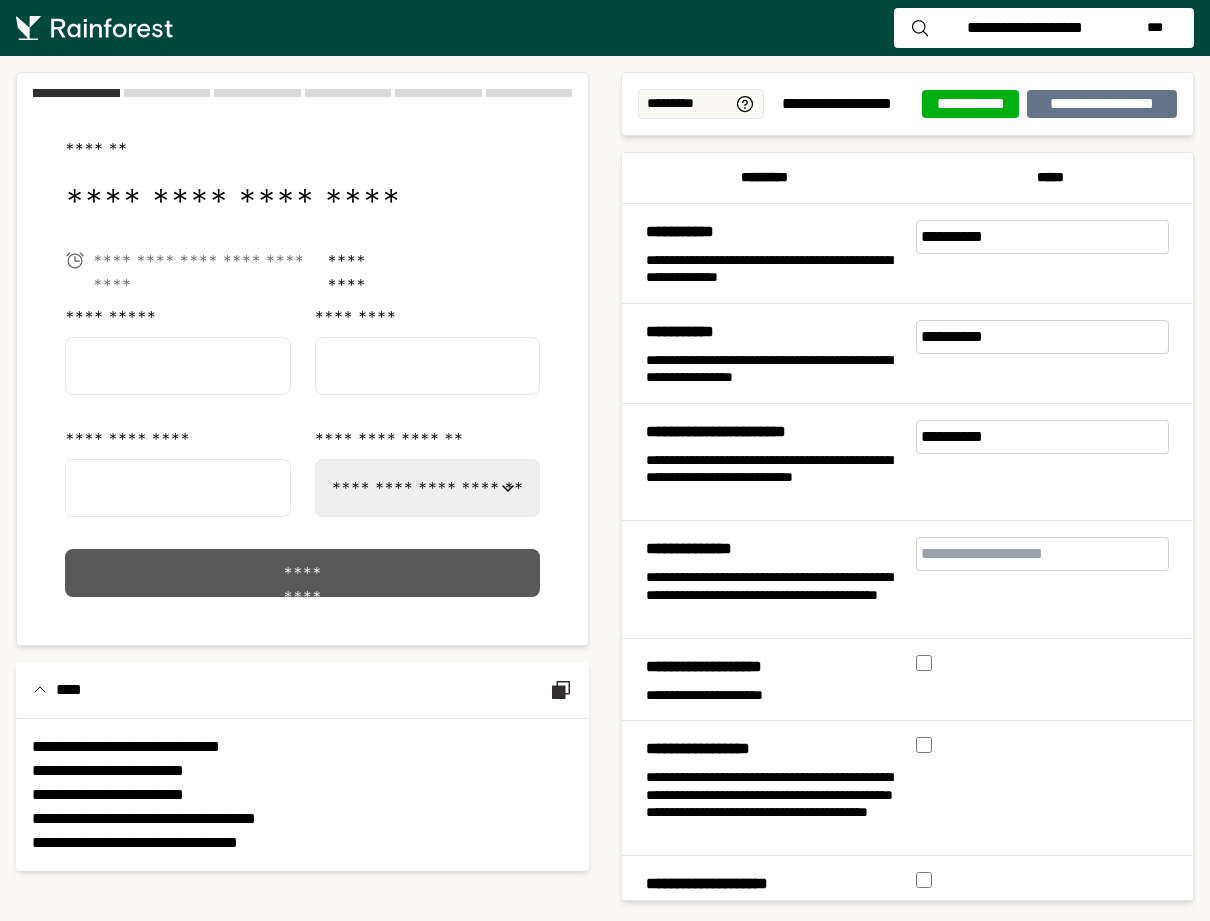 click on "*********" at bounding box center [302, 573] 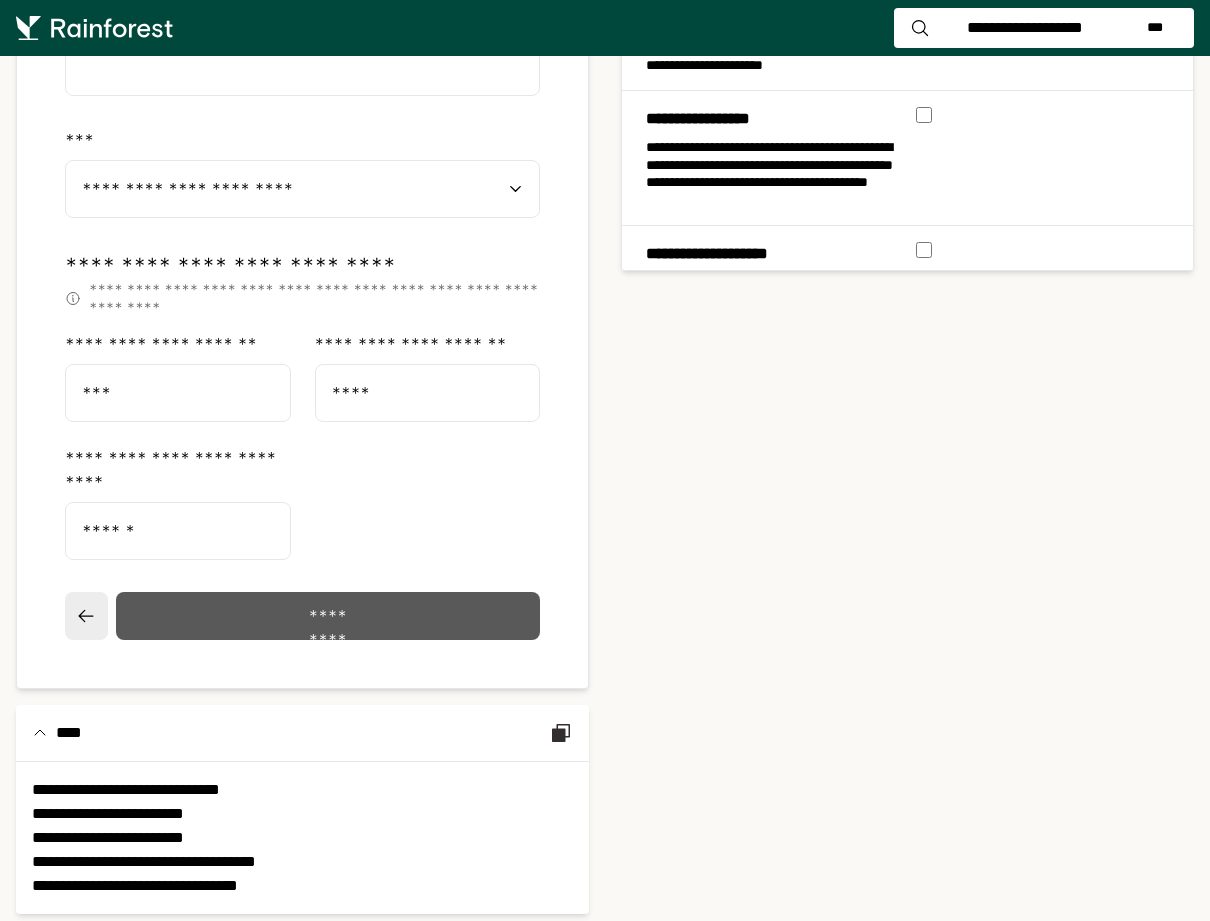 click on "*********" at bounding box center [328, 616] 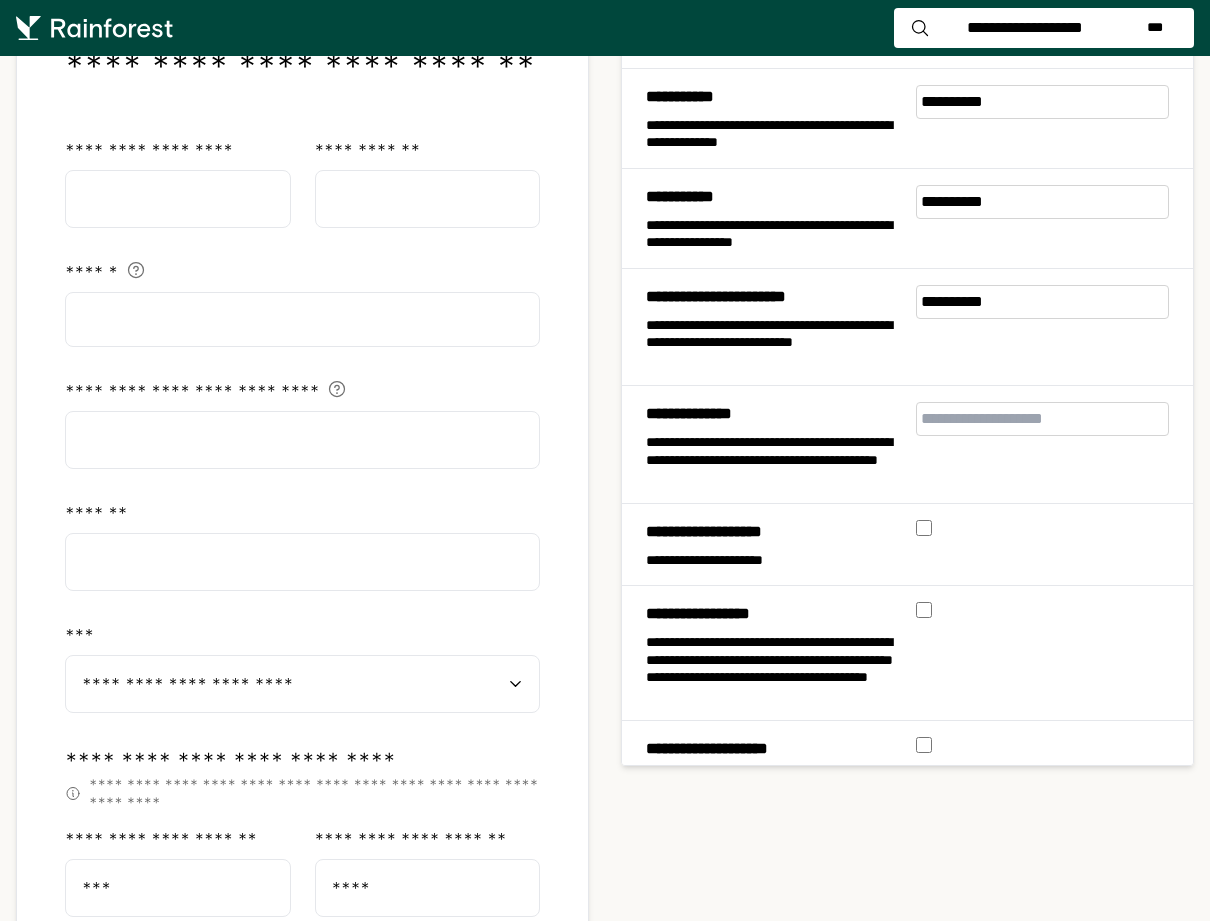 select on "**" 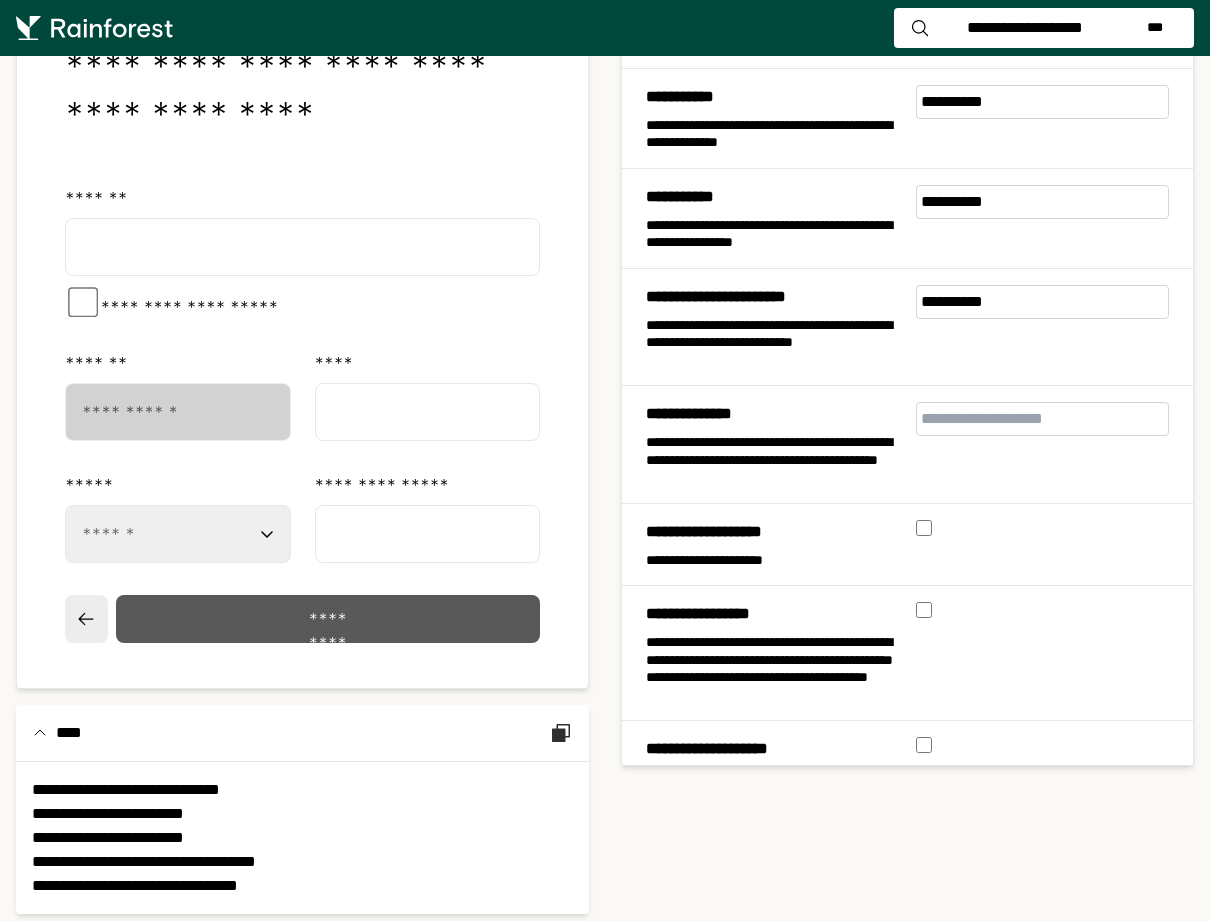 click on "*********" at bounding box center [328, 619] 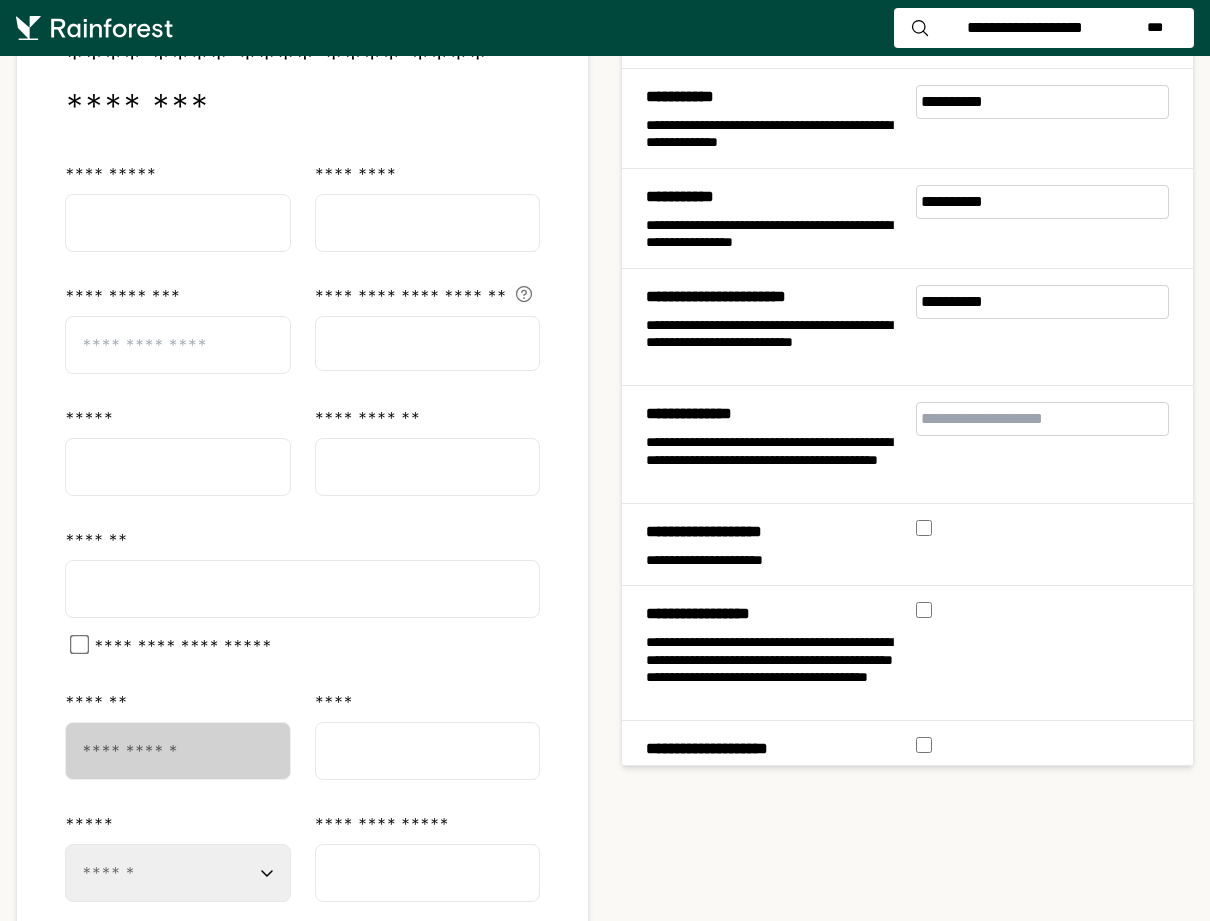 scroll, scrollTop: 429, scrollLeft: 0, axis: vertical 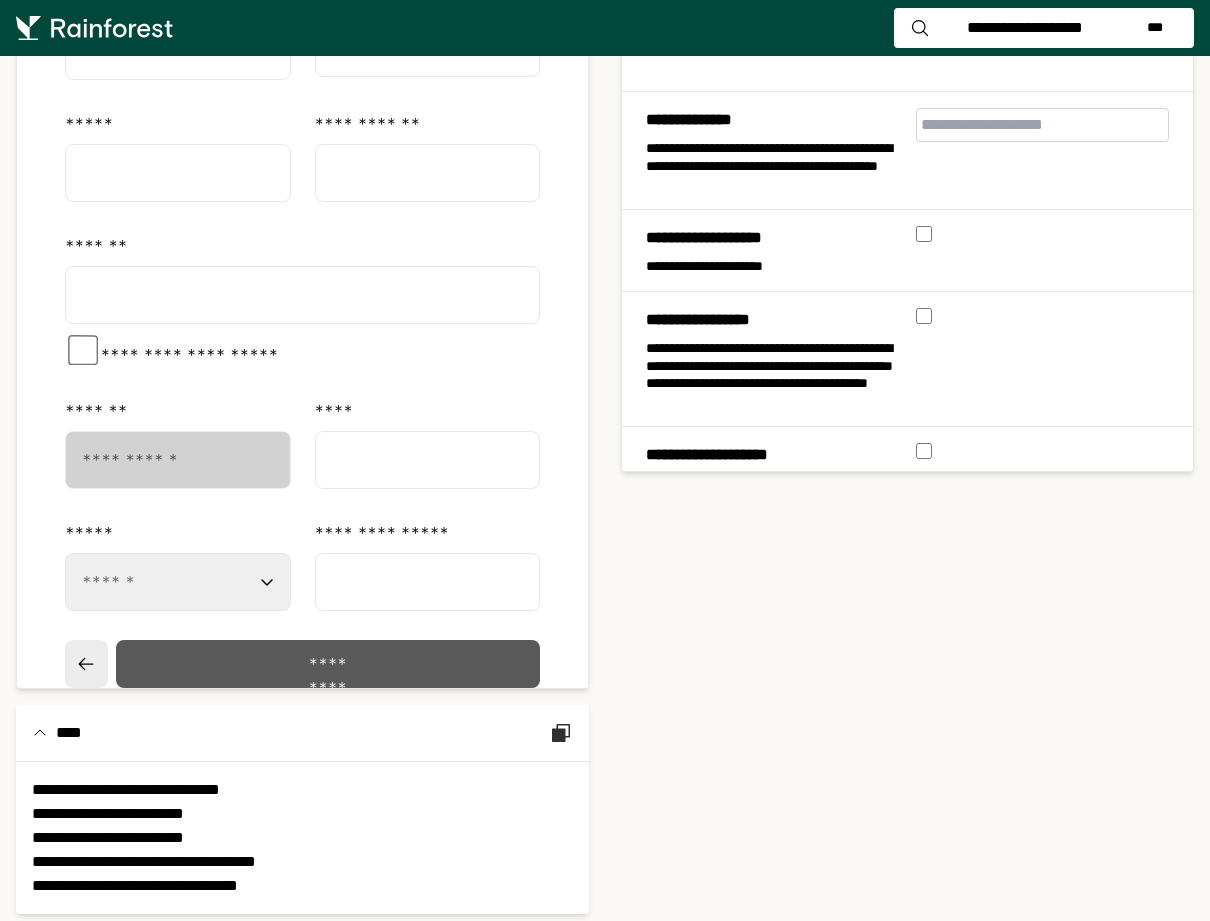 click on "*********" at bounding box center [328, 664] 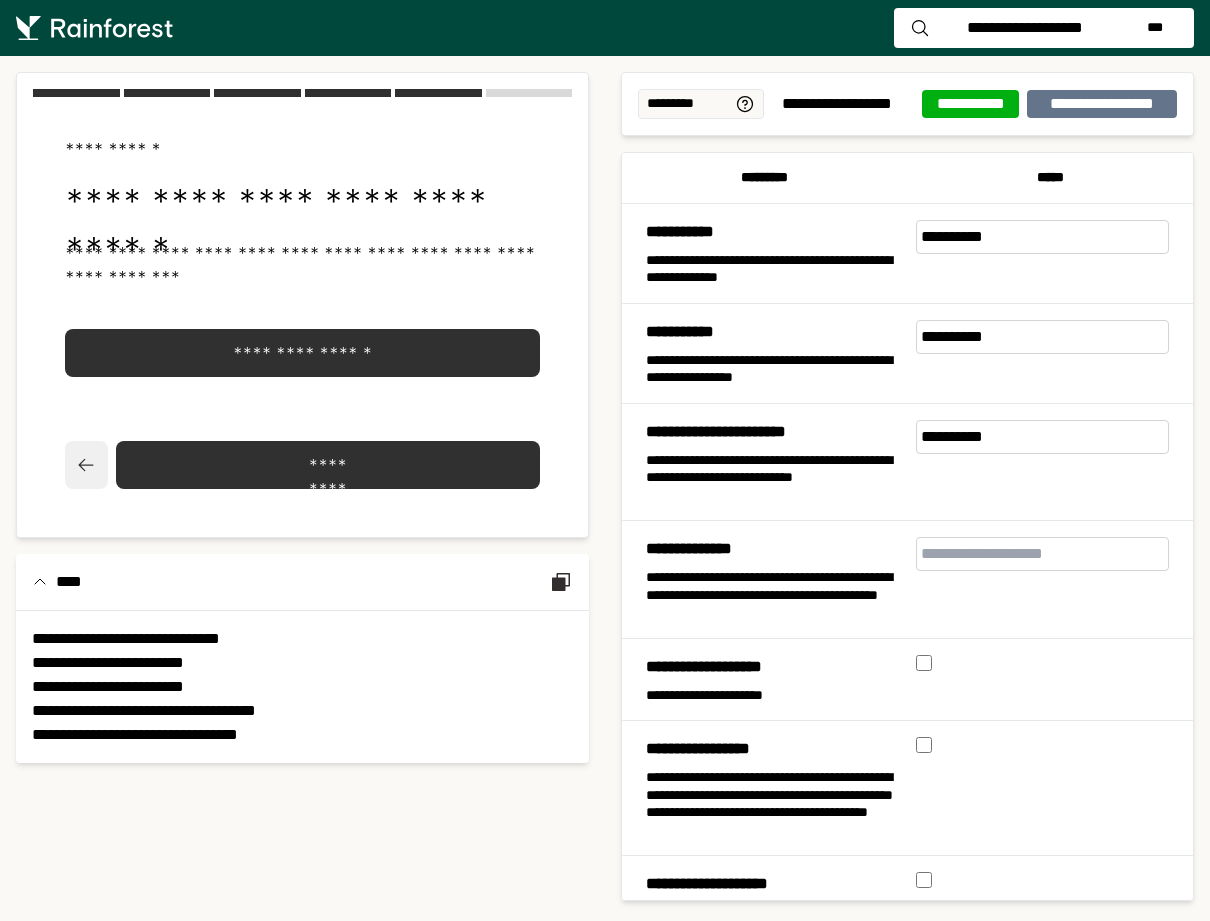 click at bounding box center [86, 465] 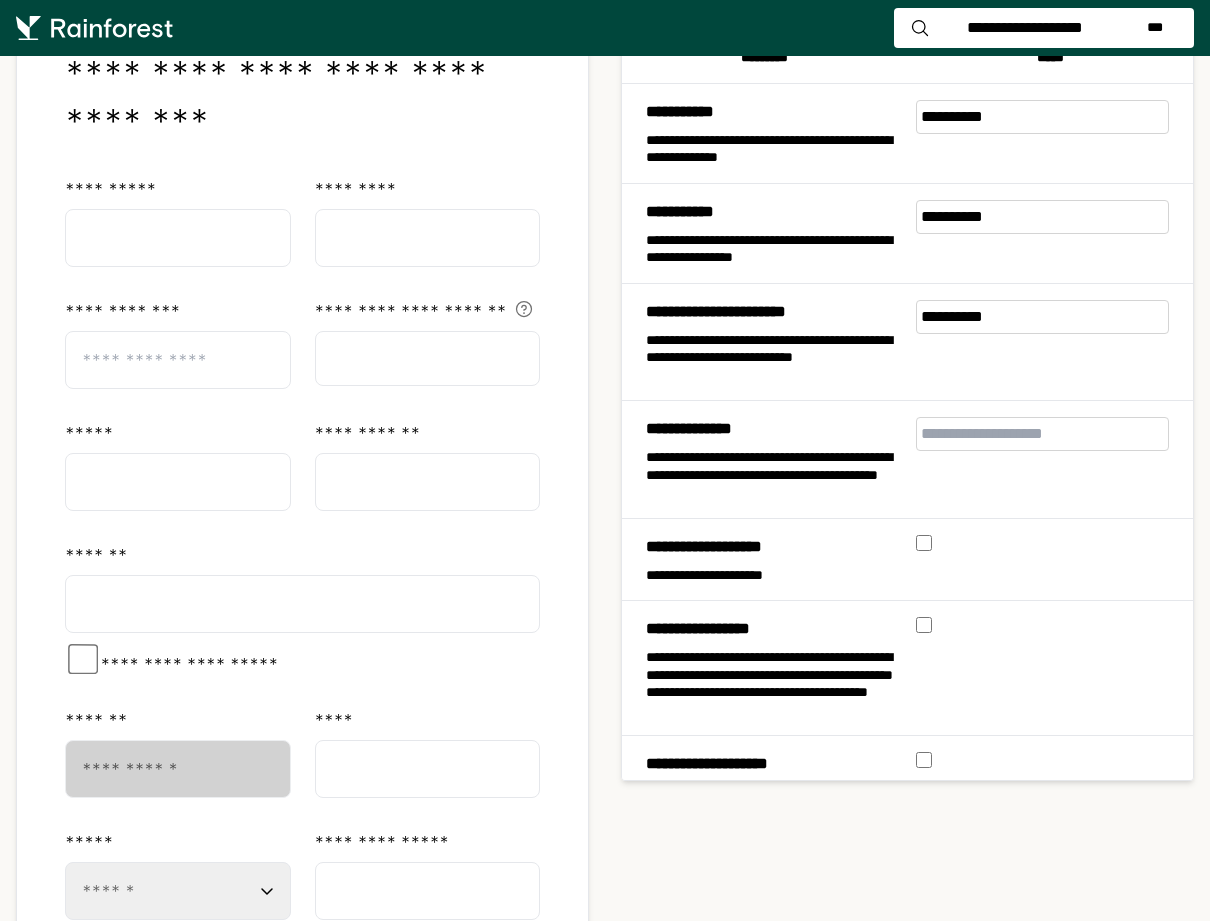 scroll, scrollTop: 165, scrollLeft: 0, axis: vertical 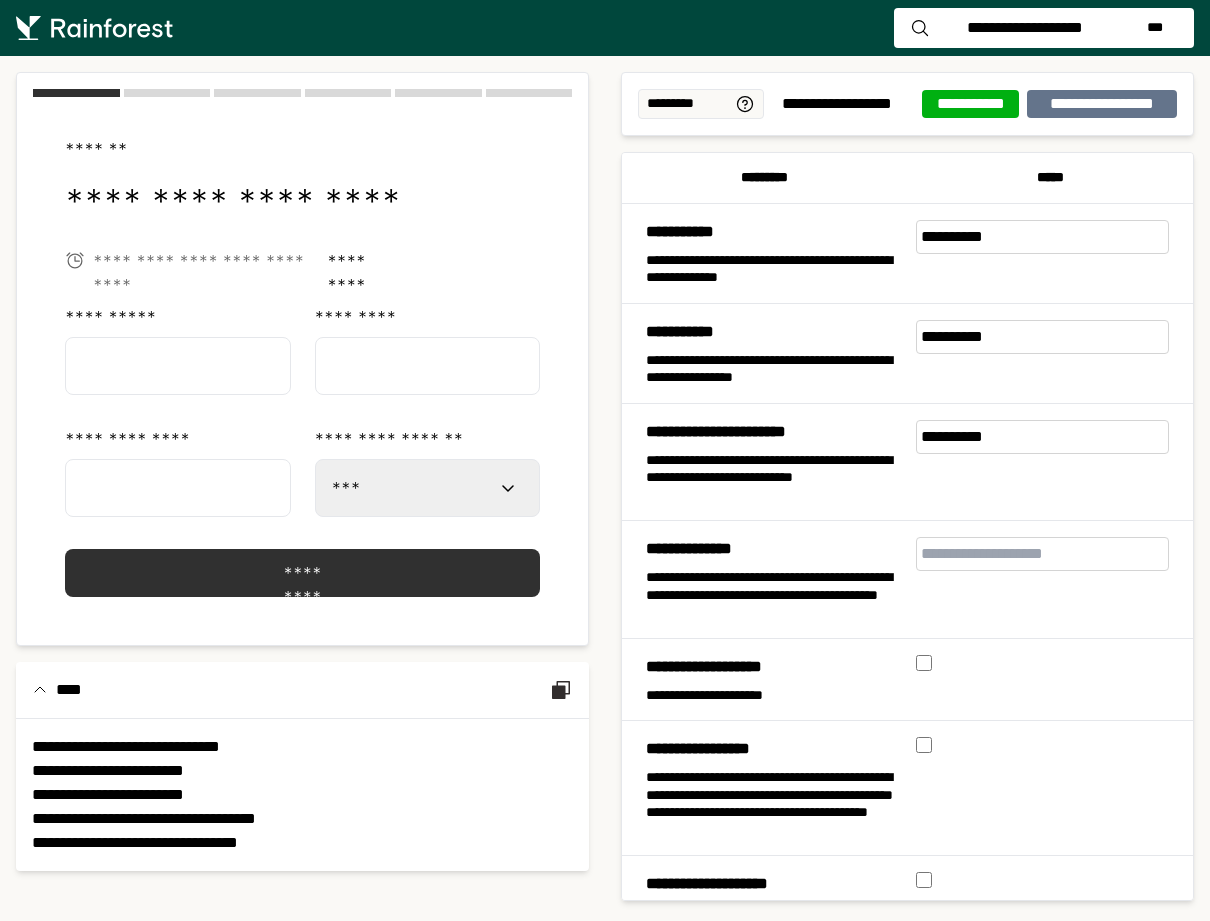 click on "**********" at bounding box center [428, 488] 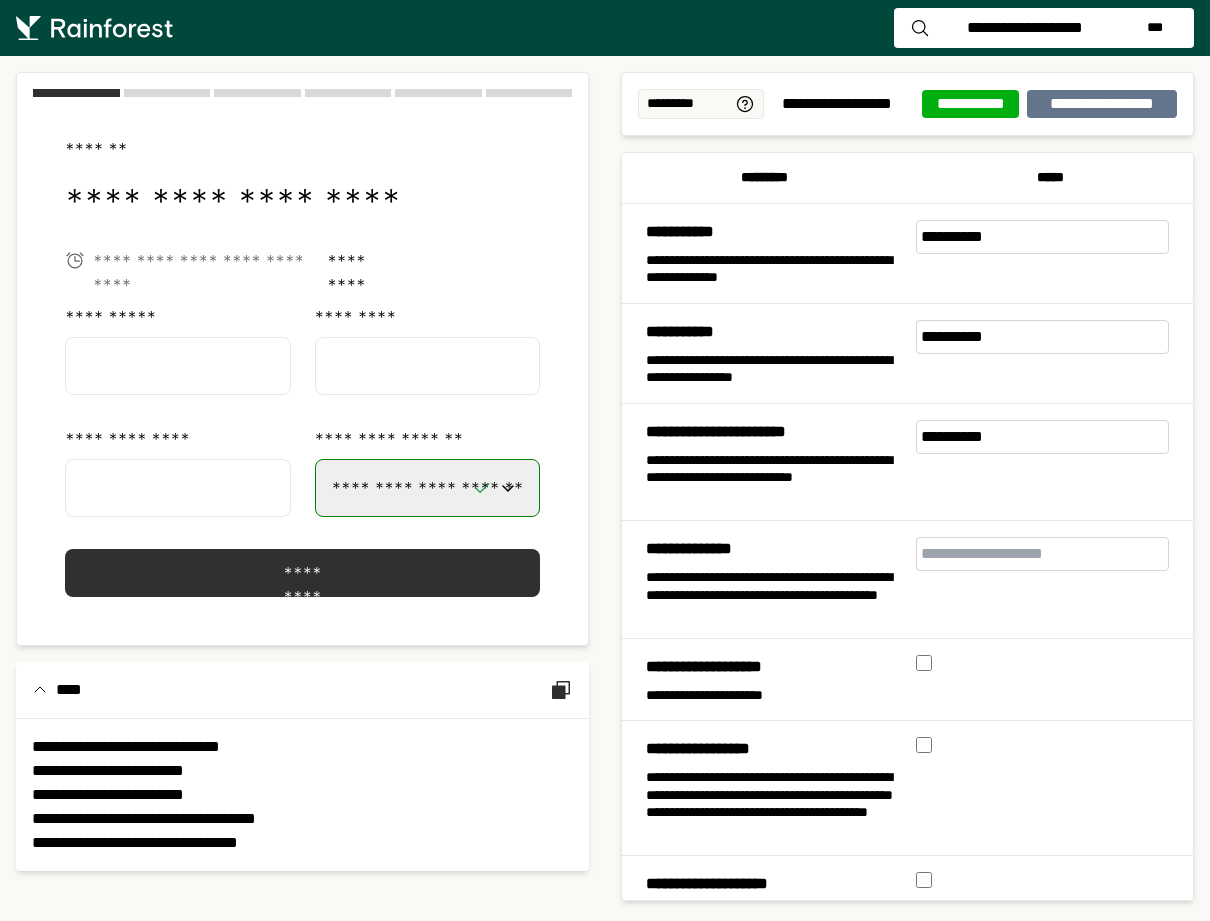 click on "**********" at bounding box center [428, 488] 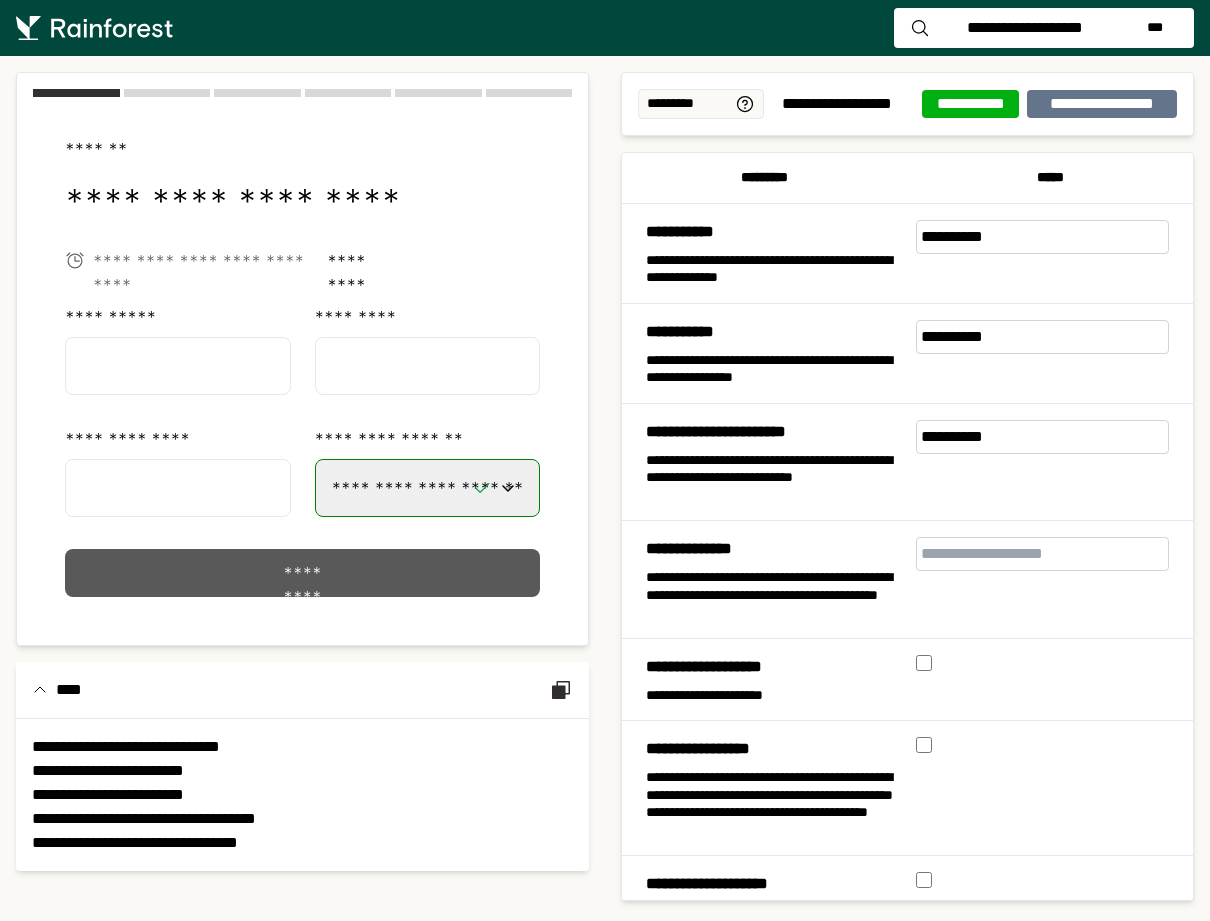 click on "*********" at bounding box center (302, 573) 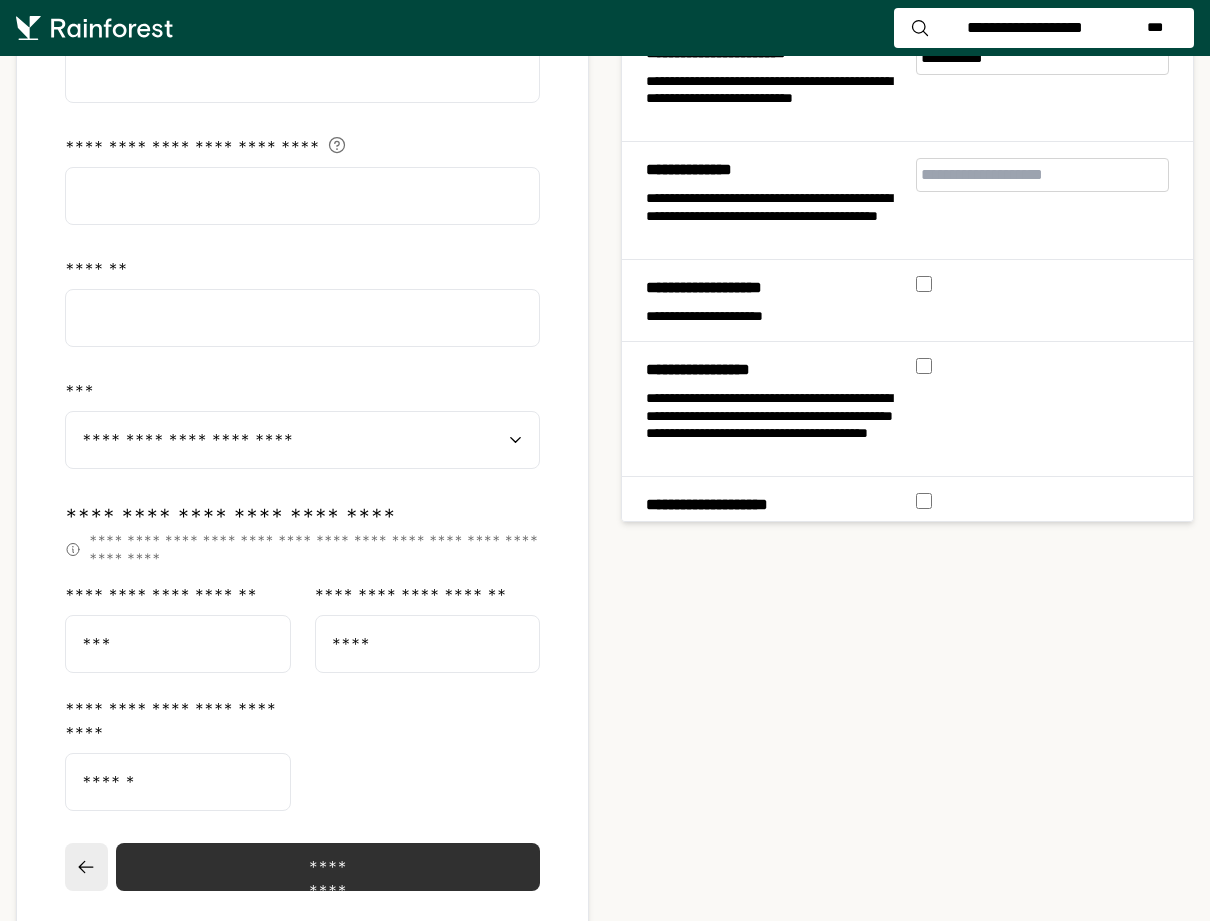 scroll, scrollTop: 392, scrollLeft: 0, axis: vertical 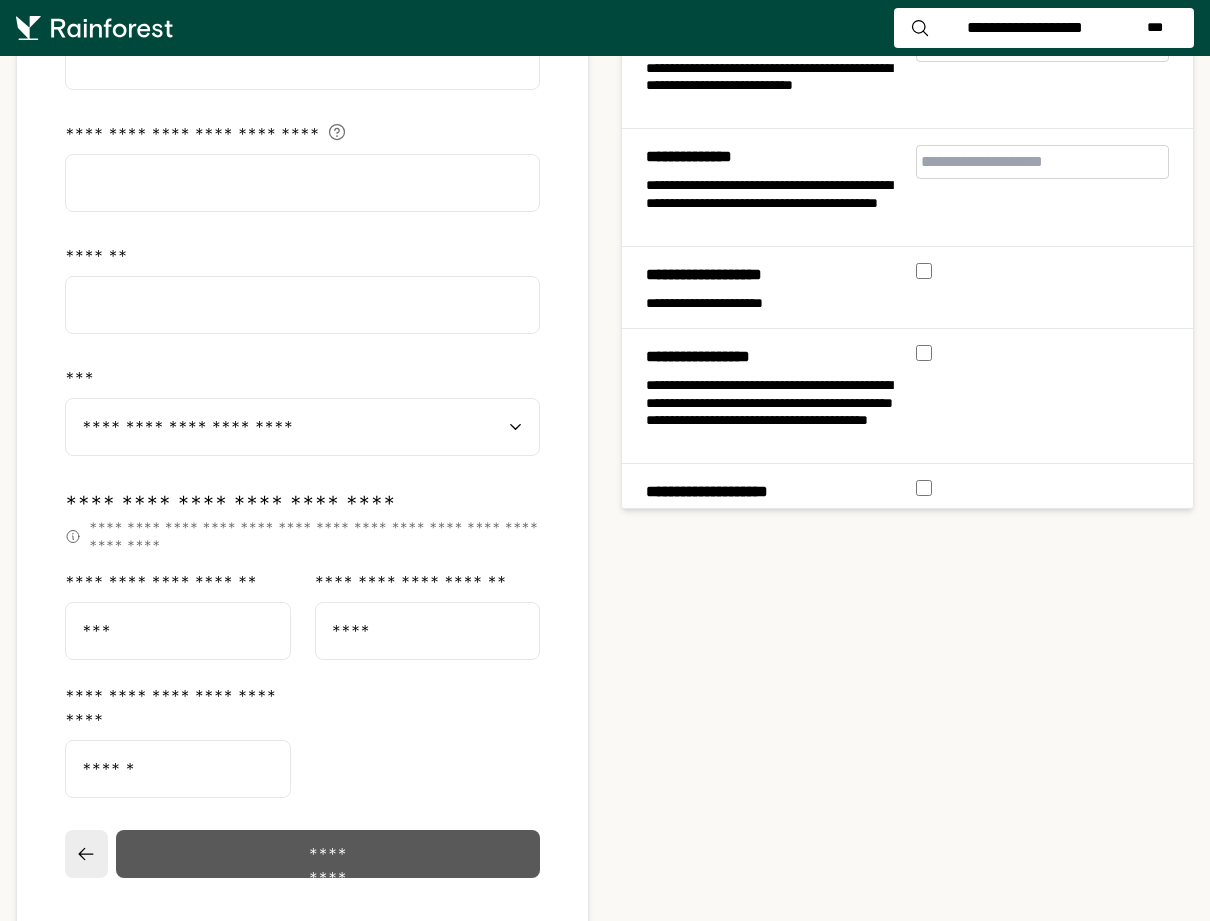 click on "*********" at bounding box center (328, 854) 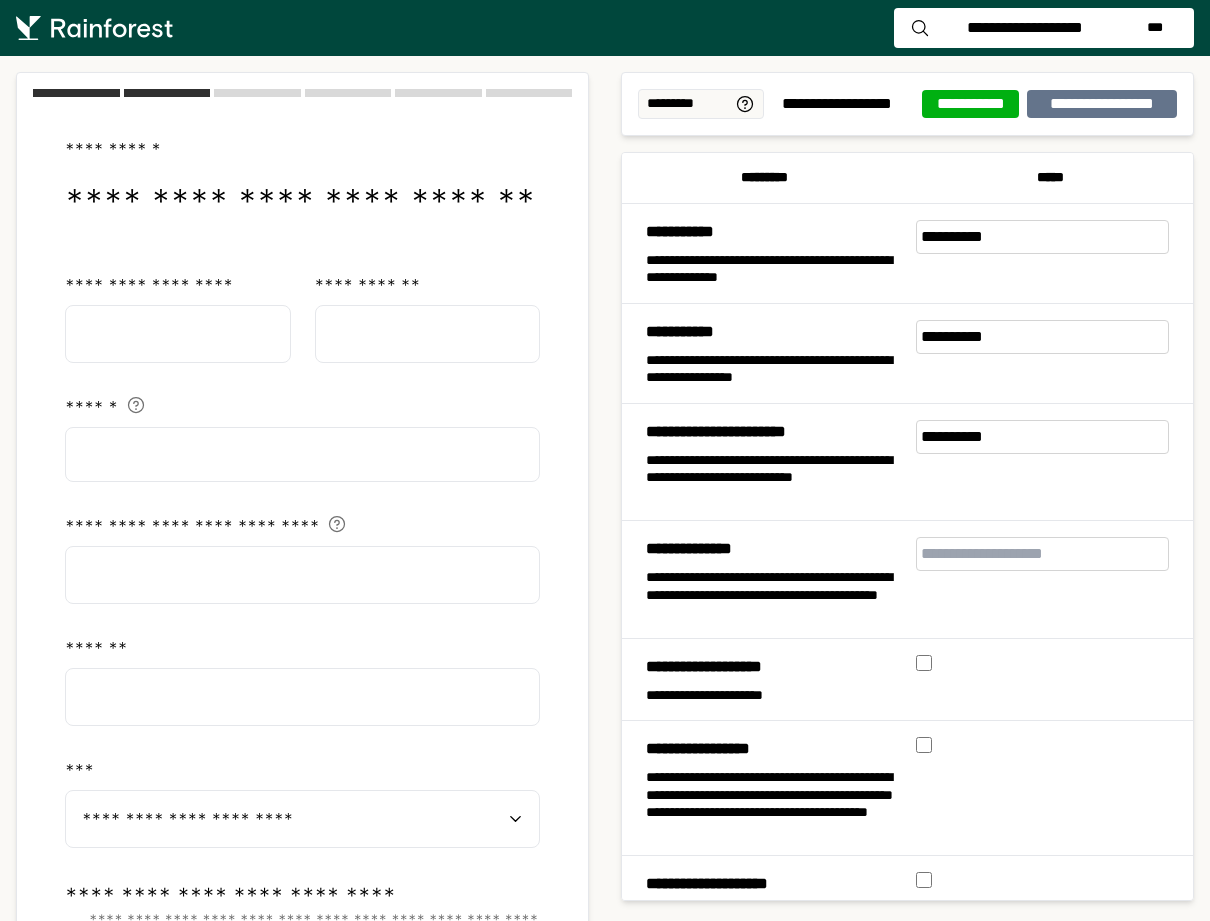 select on "**" 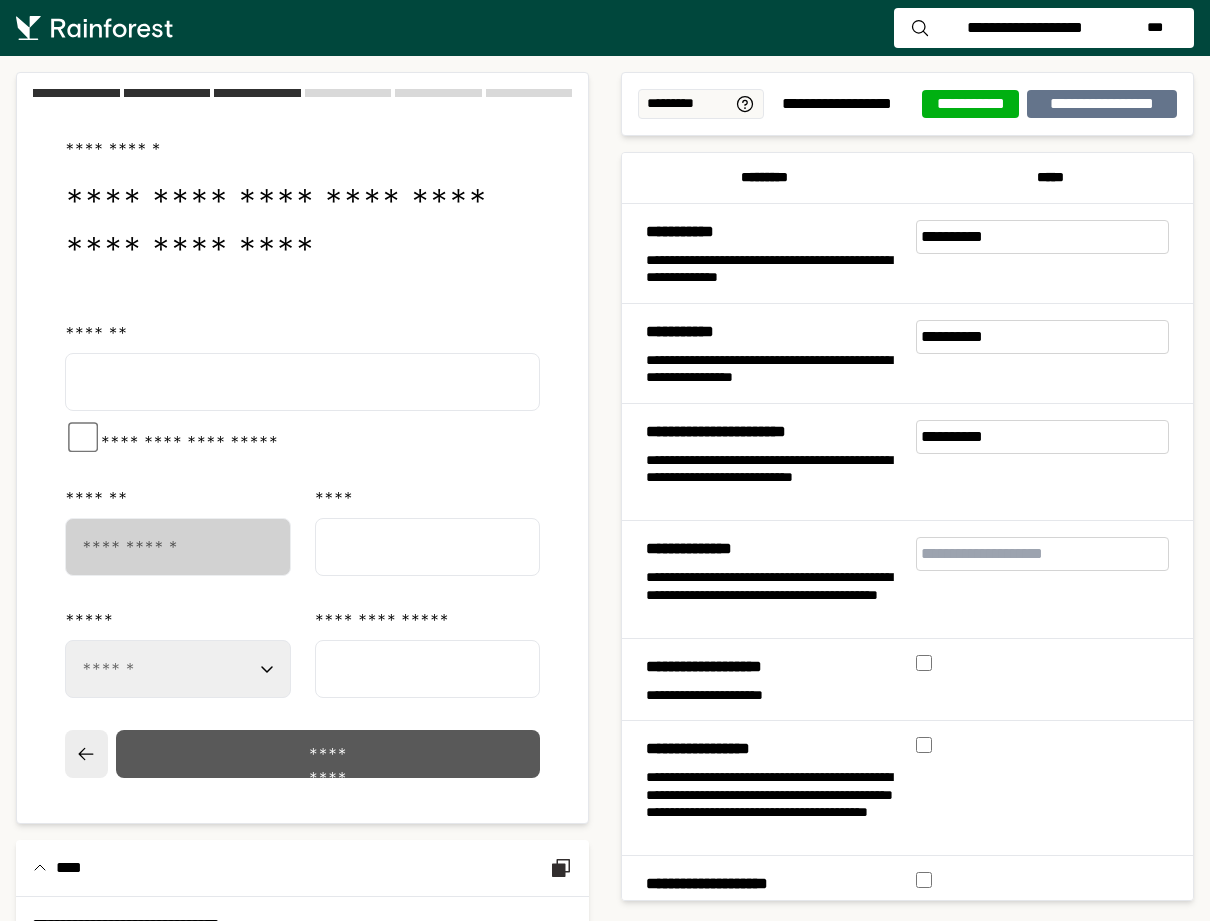 click on "*********" at bounding box center (327, 754) 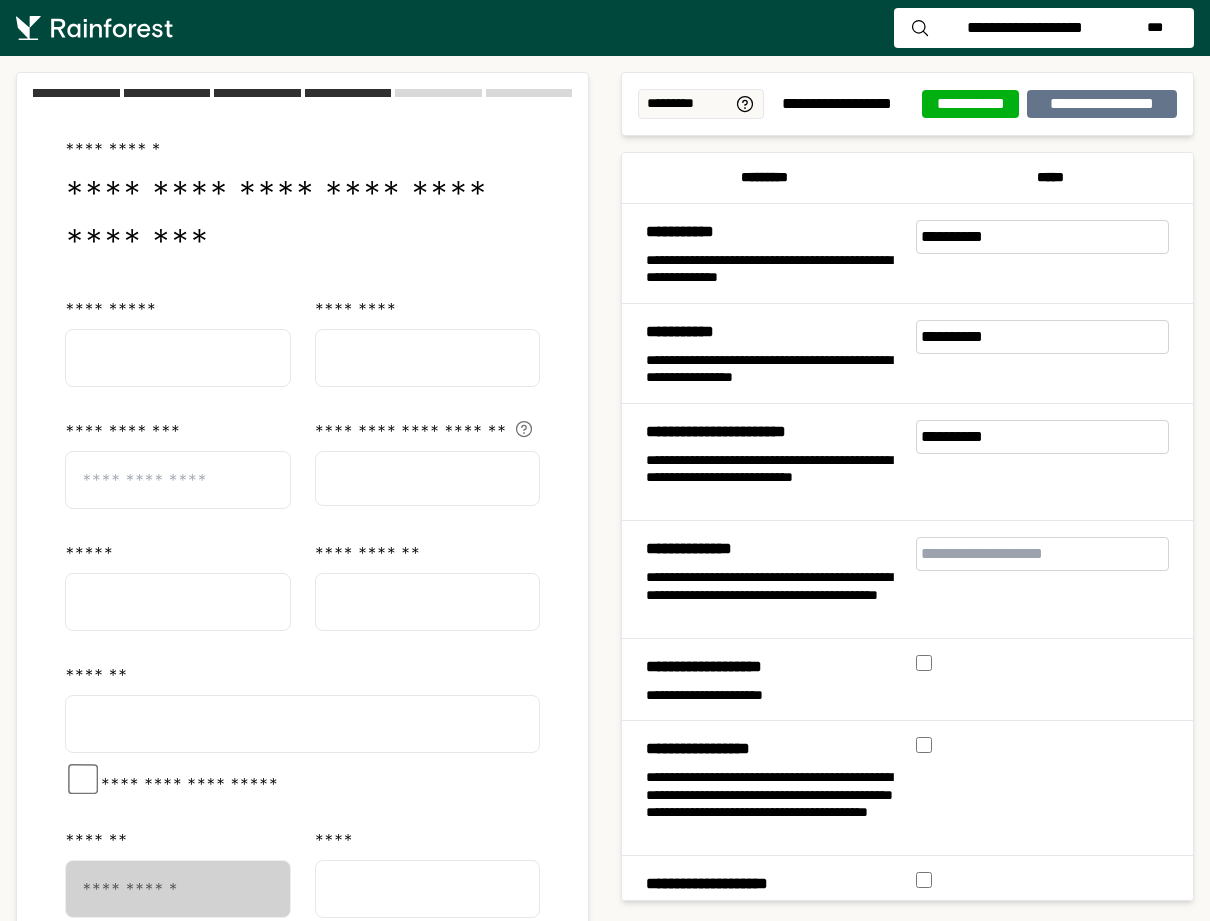 click on "**********" at bounding box center (276, 216) 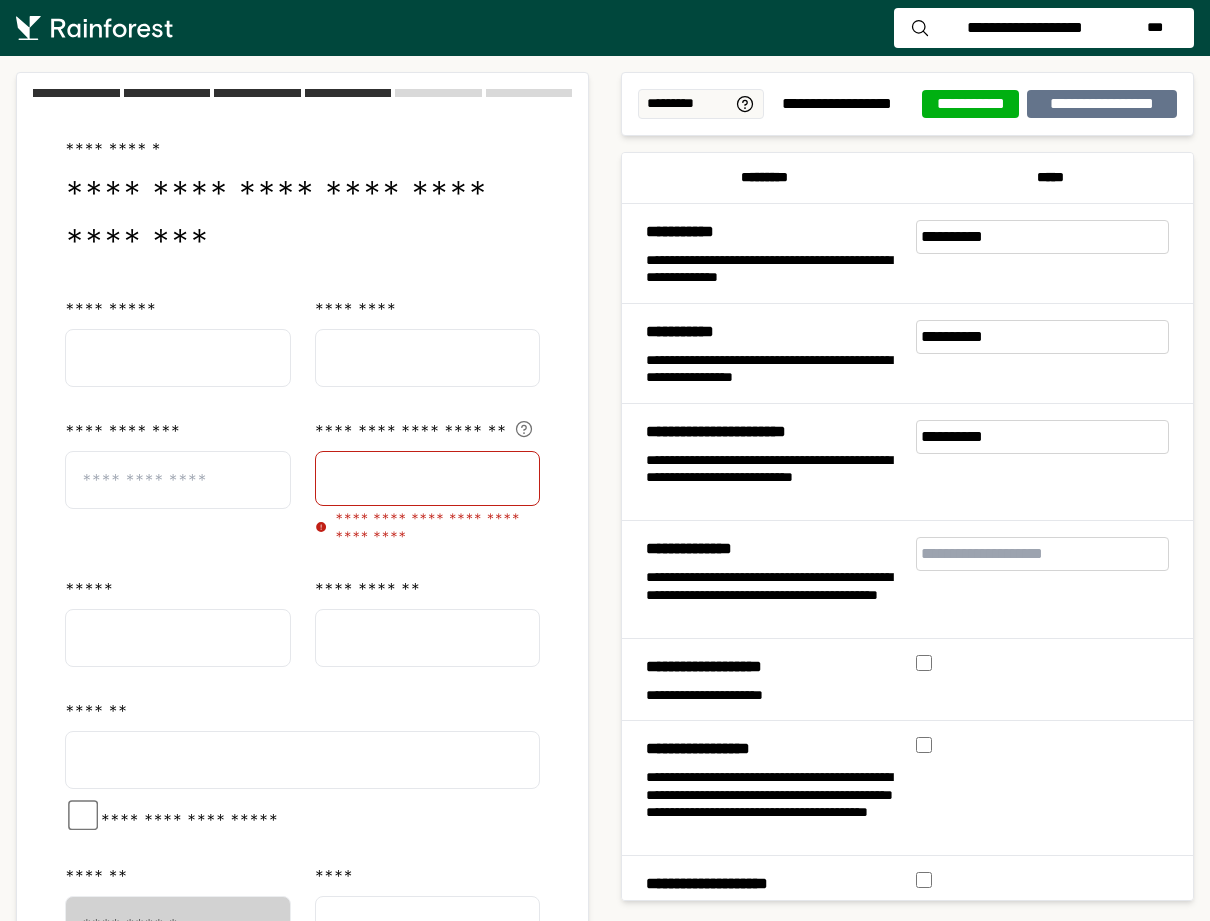 click on "**********" at bounding box center [302, 641] 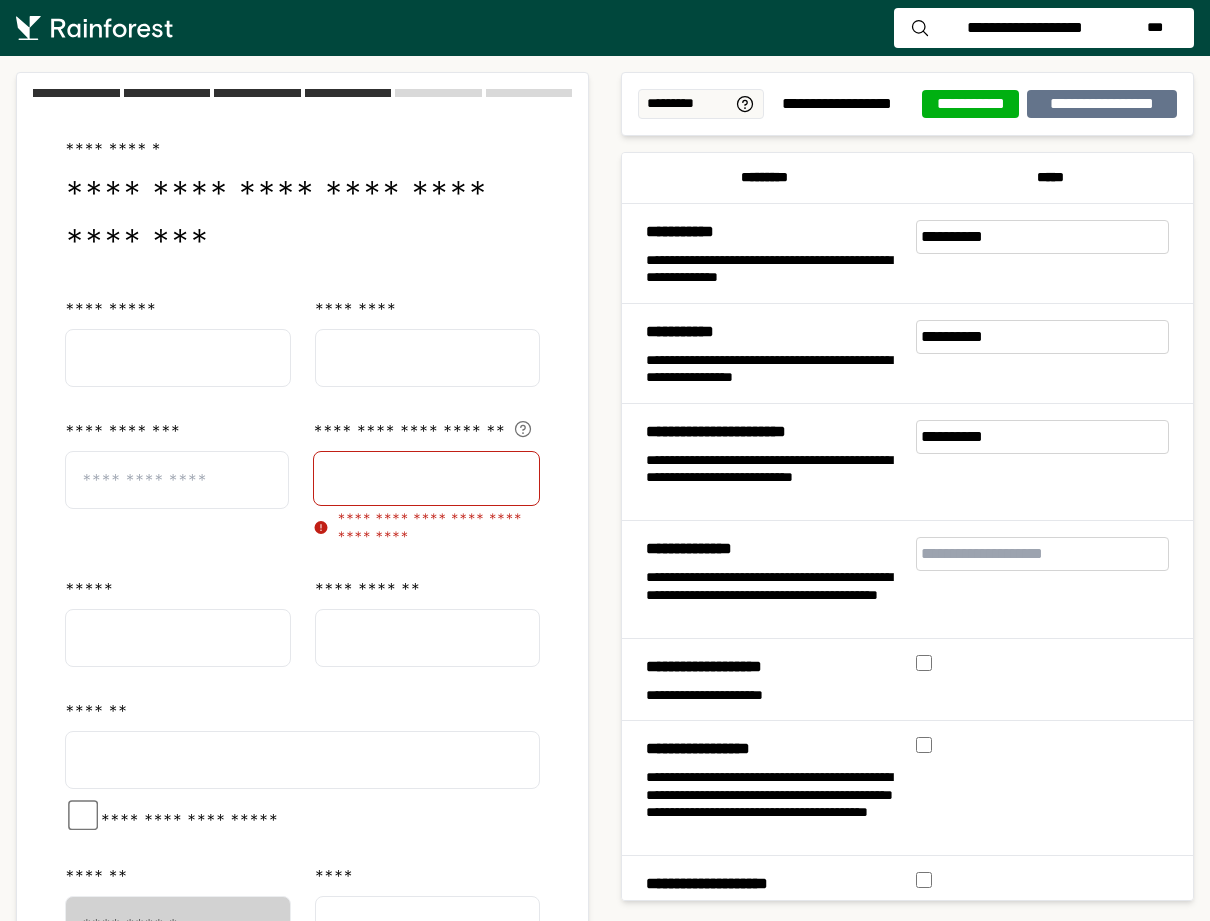 click on "**********" at bounding box center [302, 326] 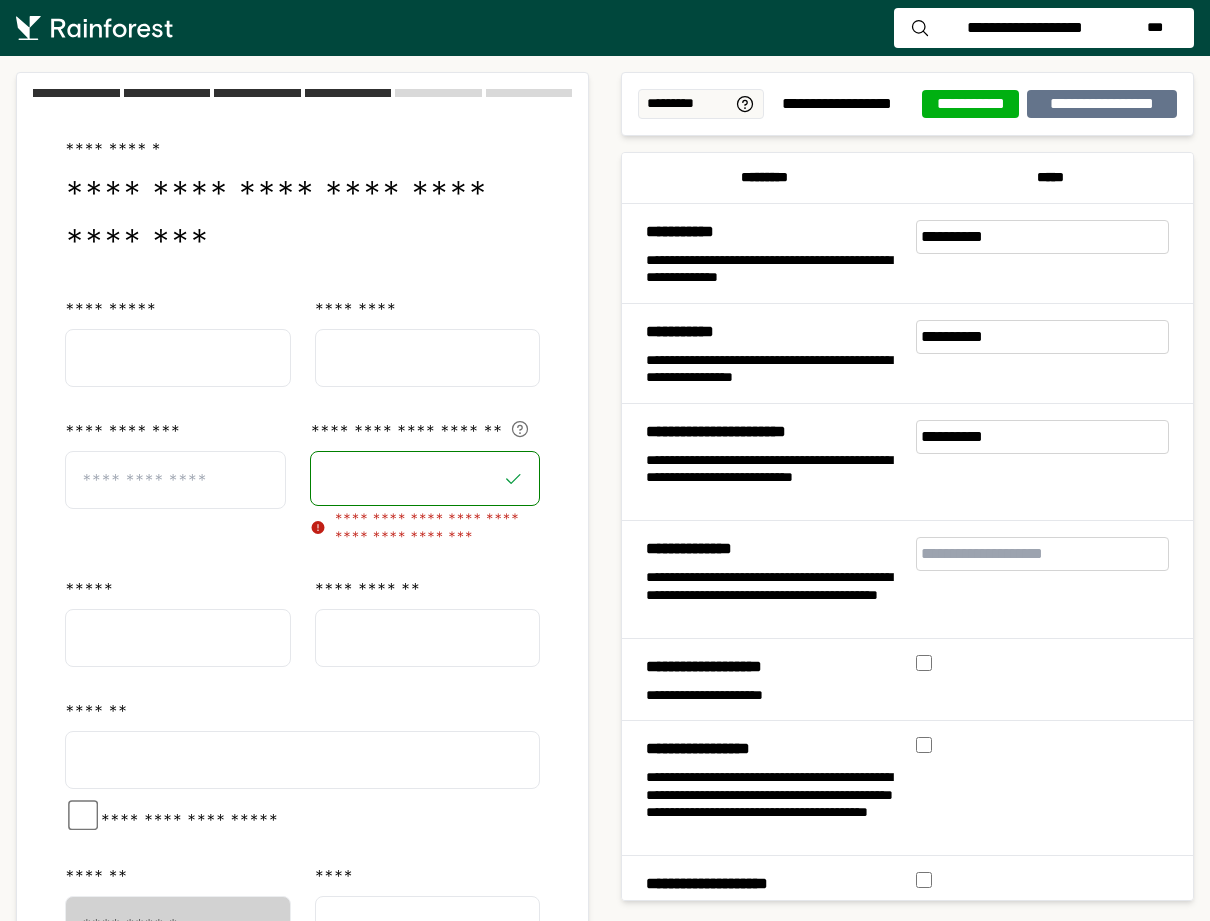 click on "**********" at bounding box center [302, 149] 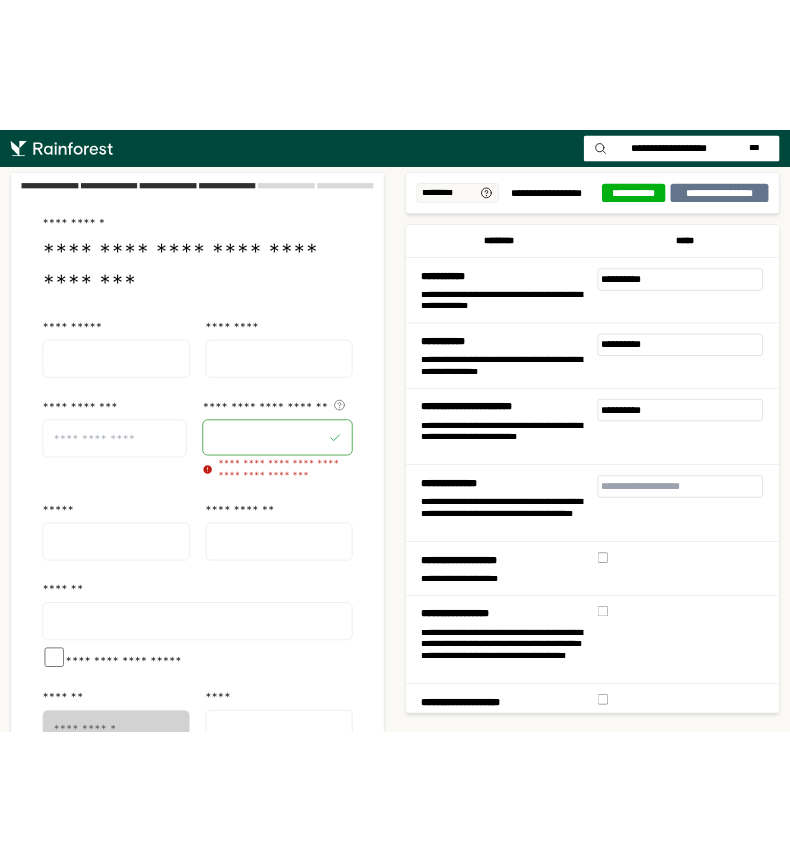 scroll, scrollTop: 0, scrollLeft: 0, axis: both 